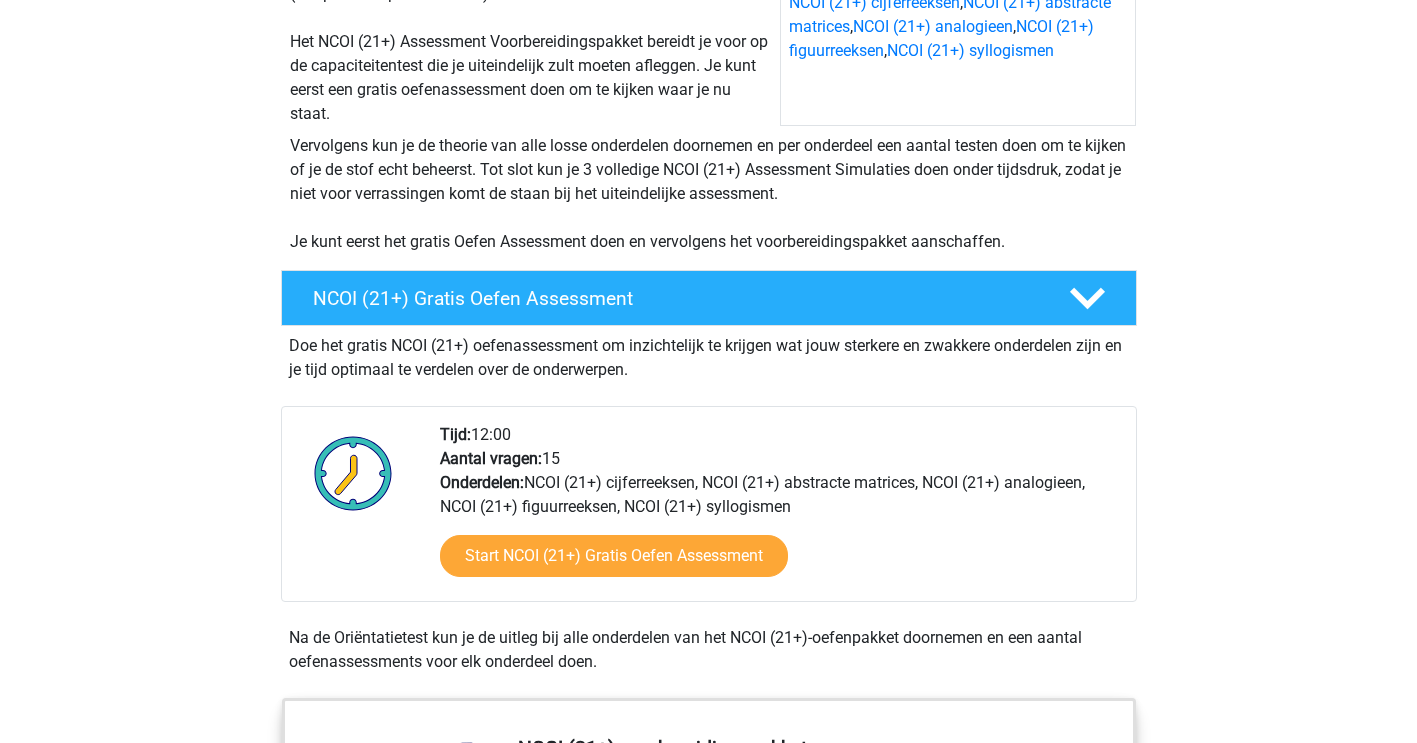 scroll, scrollTop: 473, scrollLeft: 0, axis: vertical 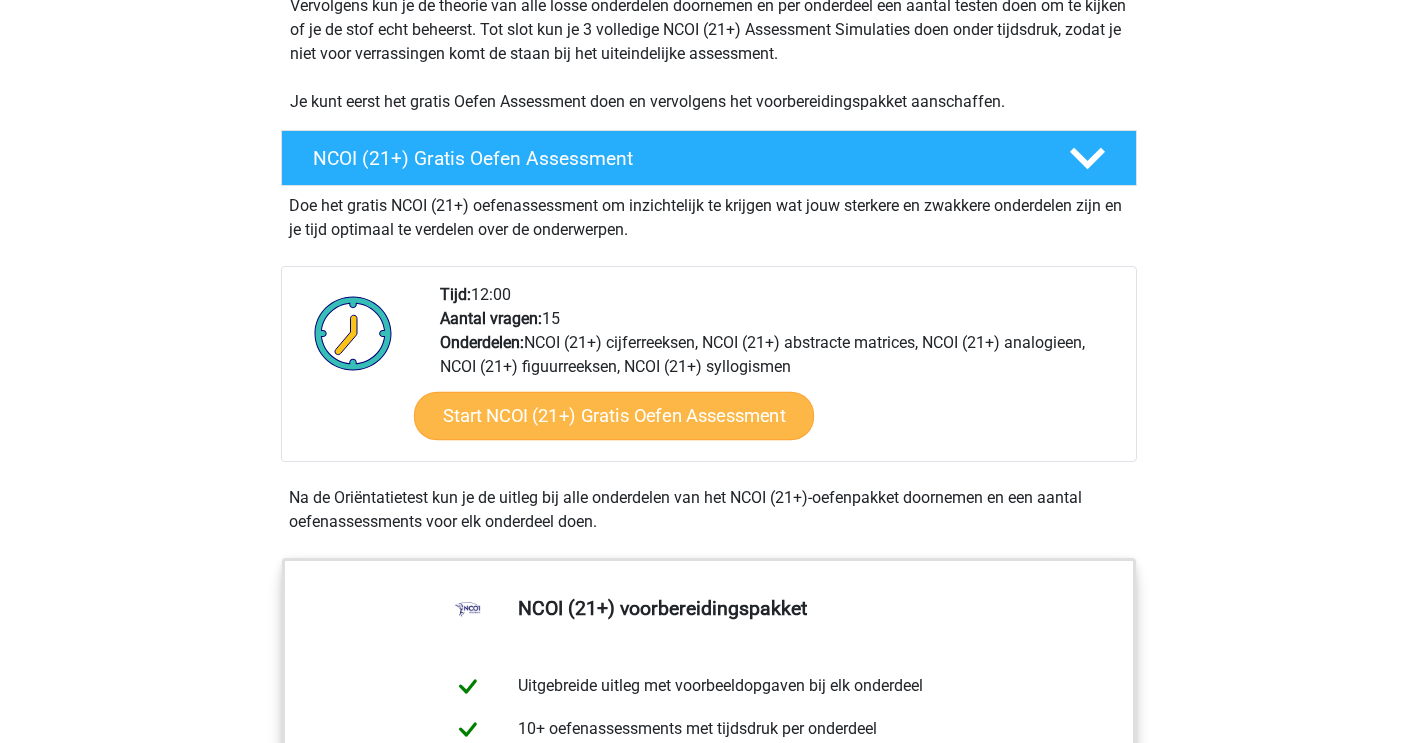 click on "Start NCOI (21+) Gratis Oefen Assessment" at bounding box center (613, 416) 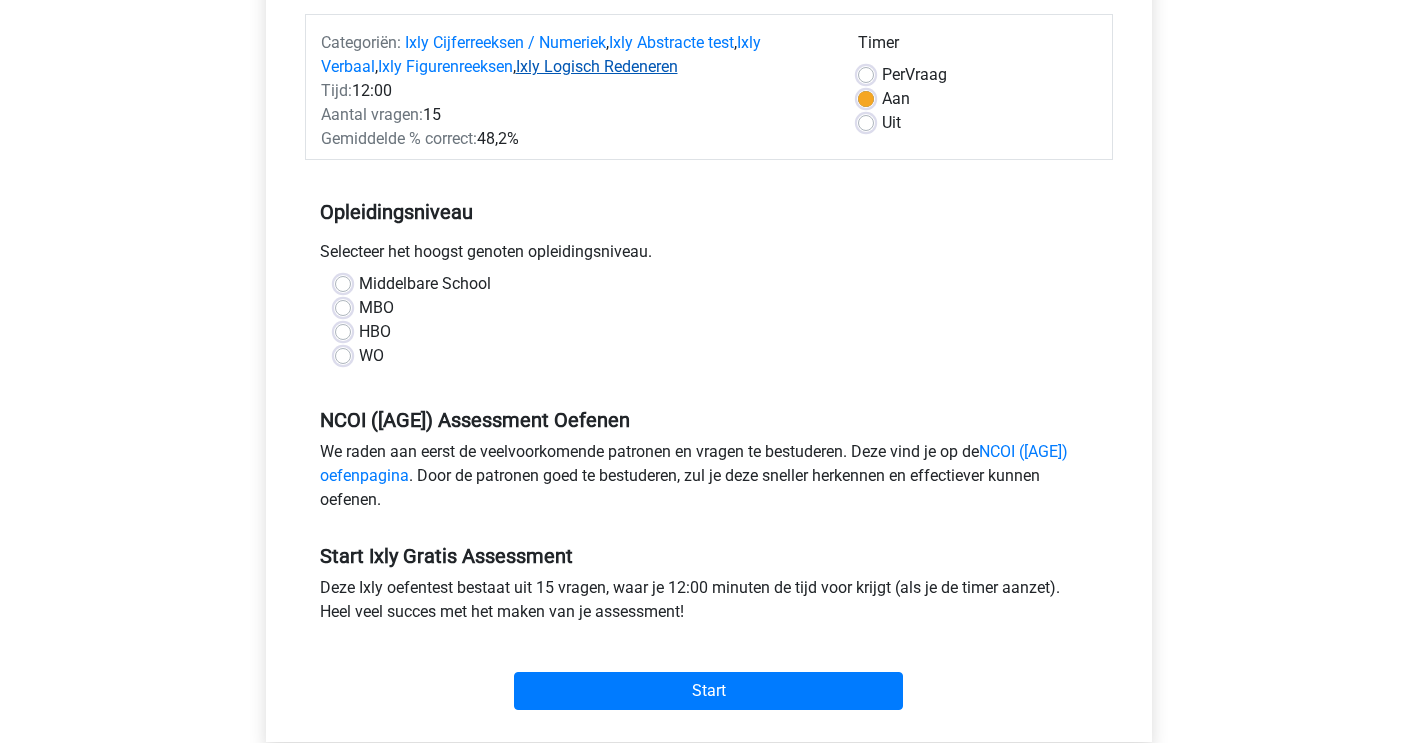 scroll, scrollTop: 249, scrollLeft: 0, axis: vertical 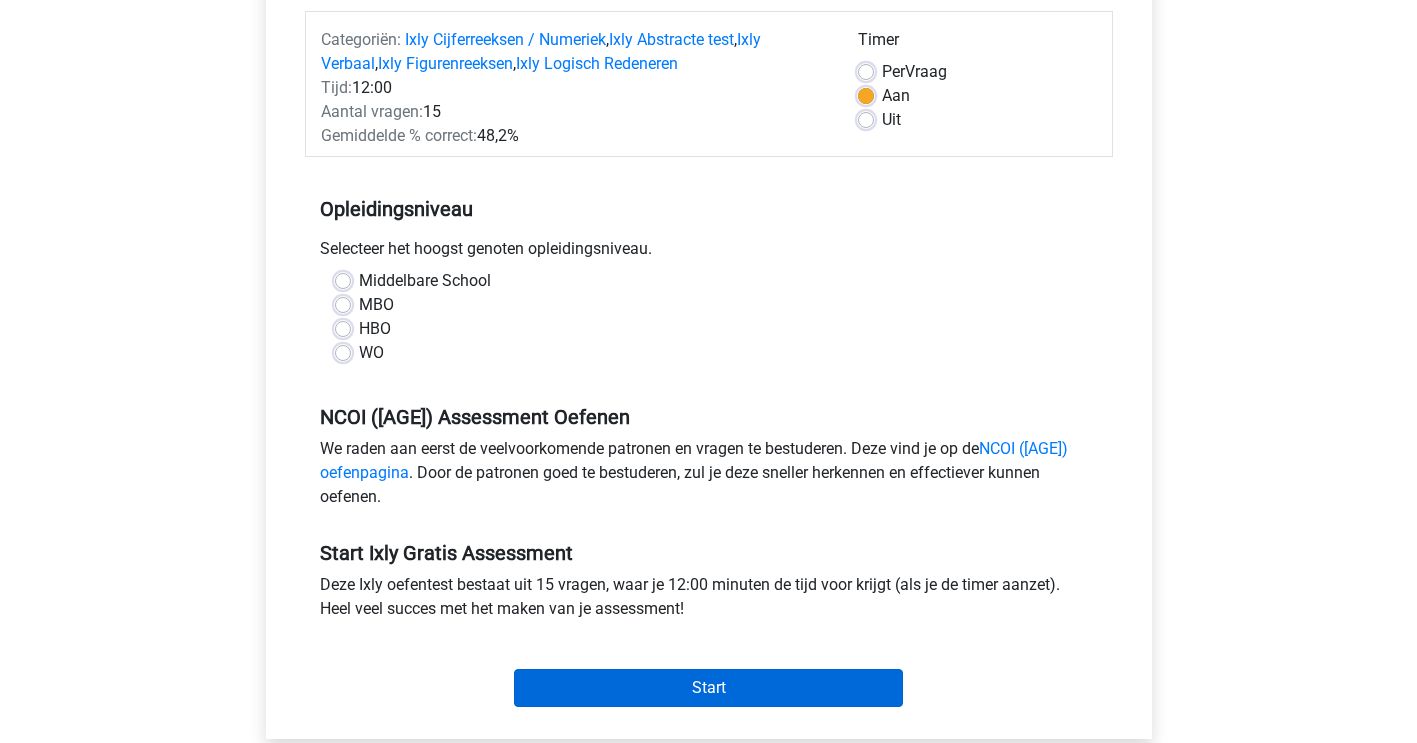 click on "Start" at bounding box center [708, 688] 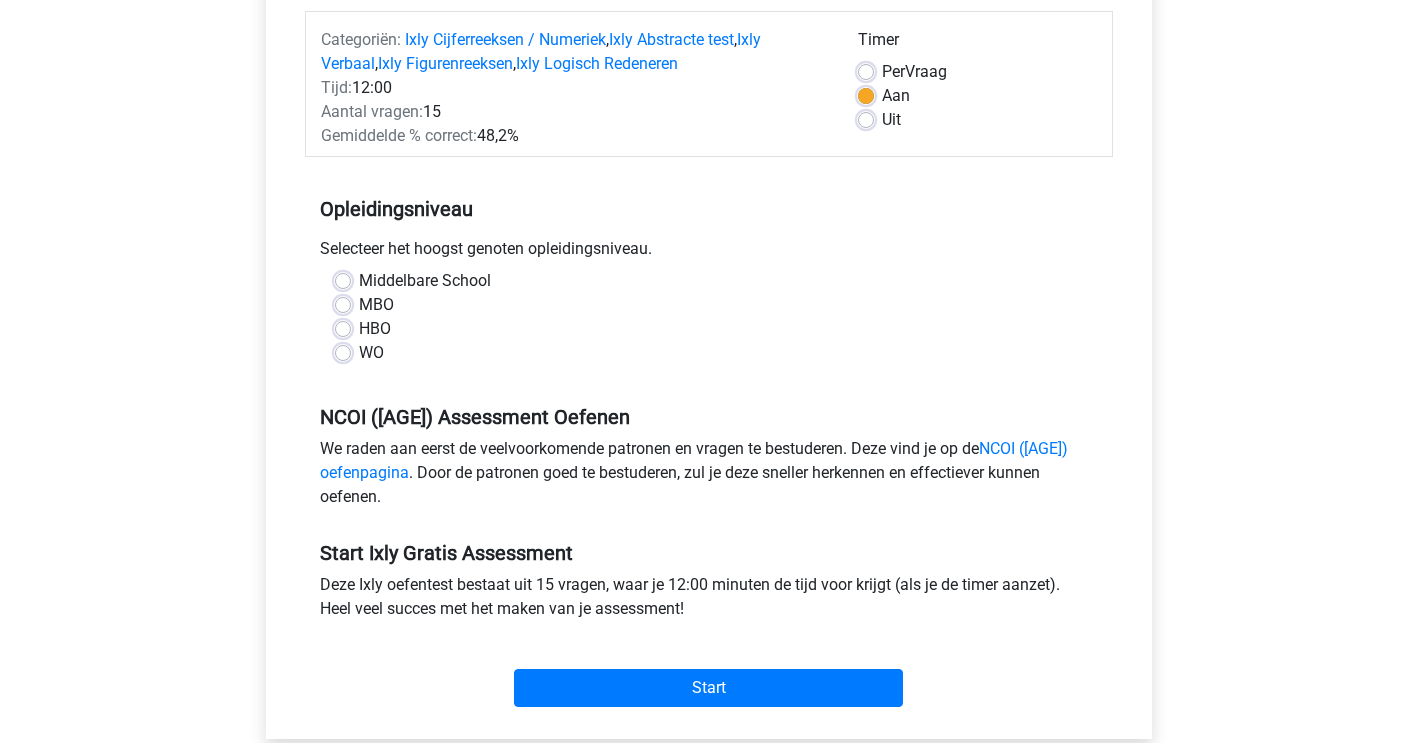 click on "MBO" at bounding box center [376, 305] 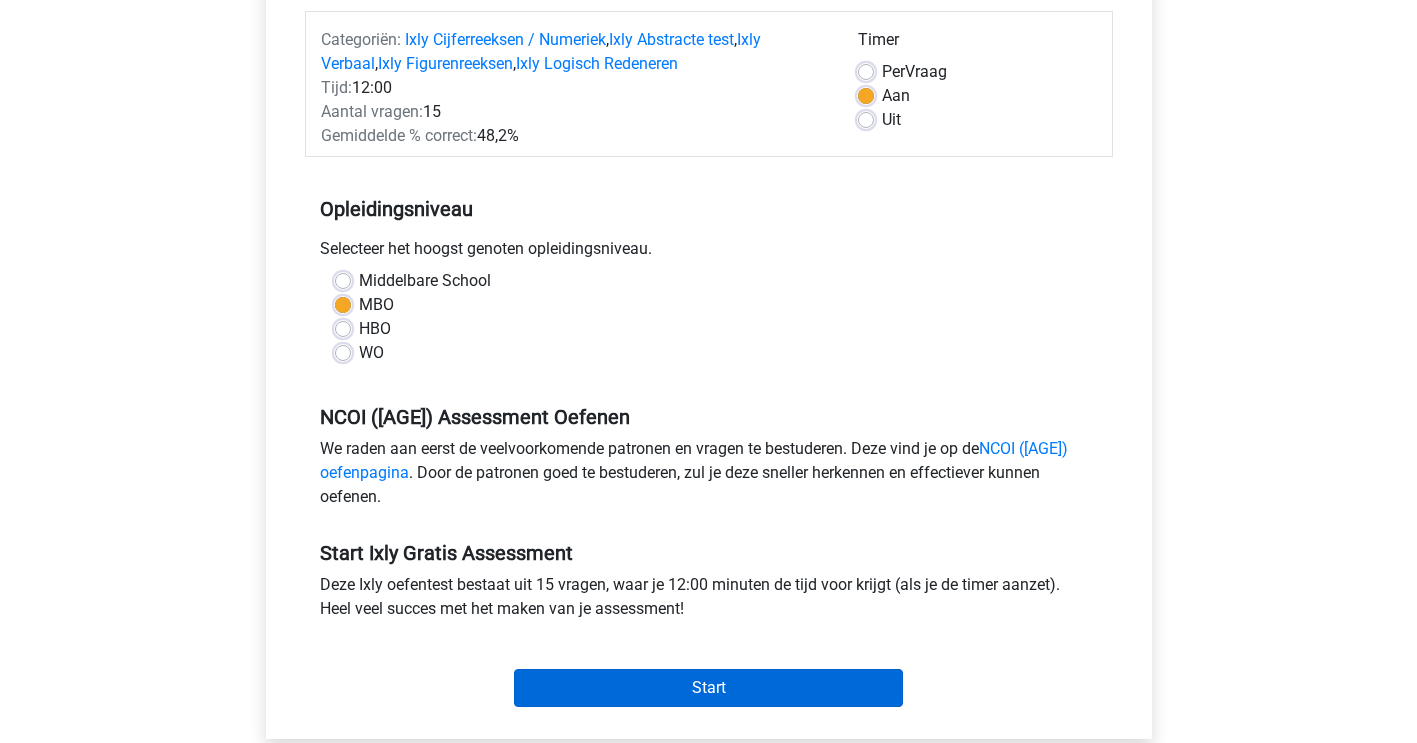 click on "Start" at bounding box center [708, 688] 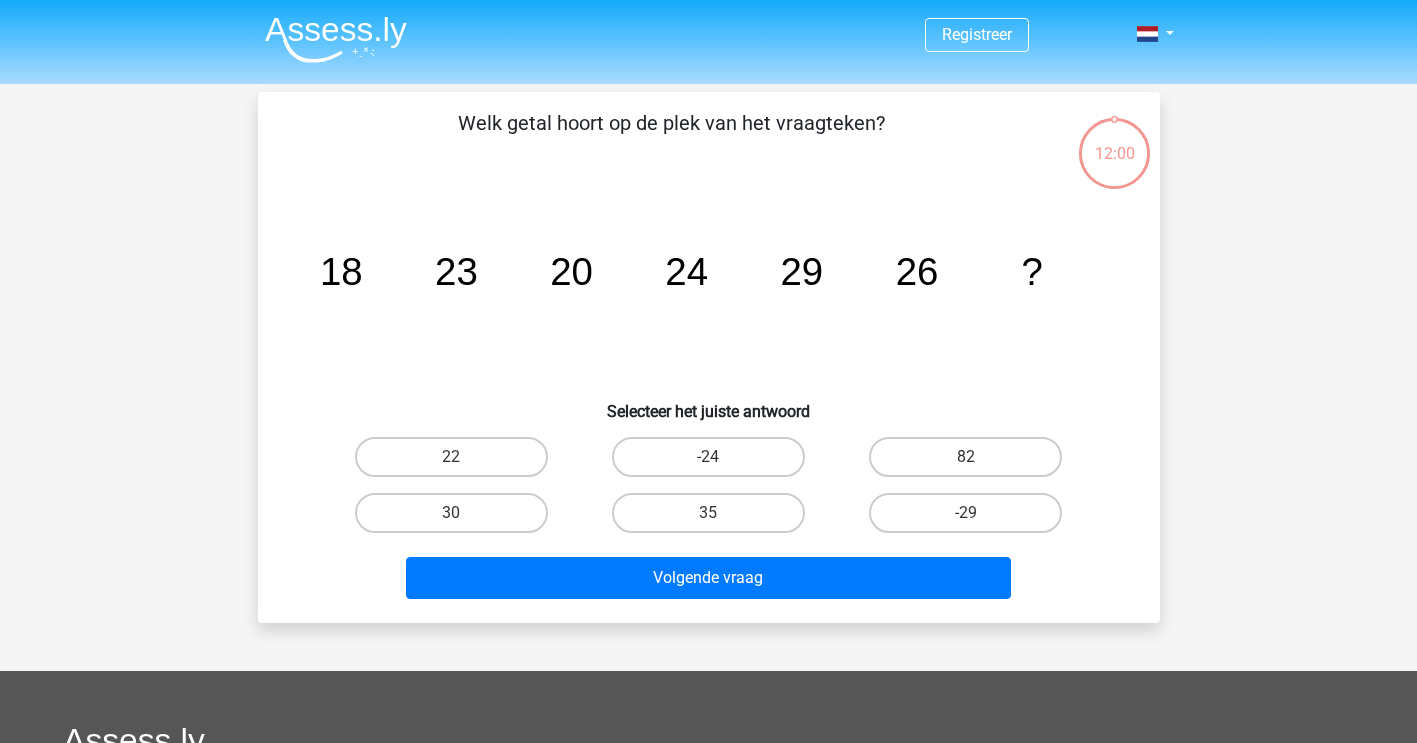 scroll, scrollTop: 0, scrollLeft: 0, axis: both 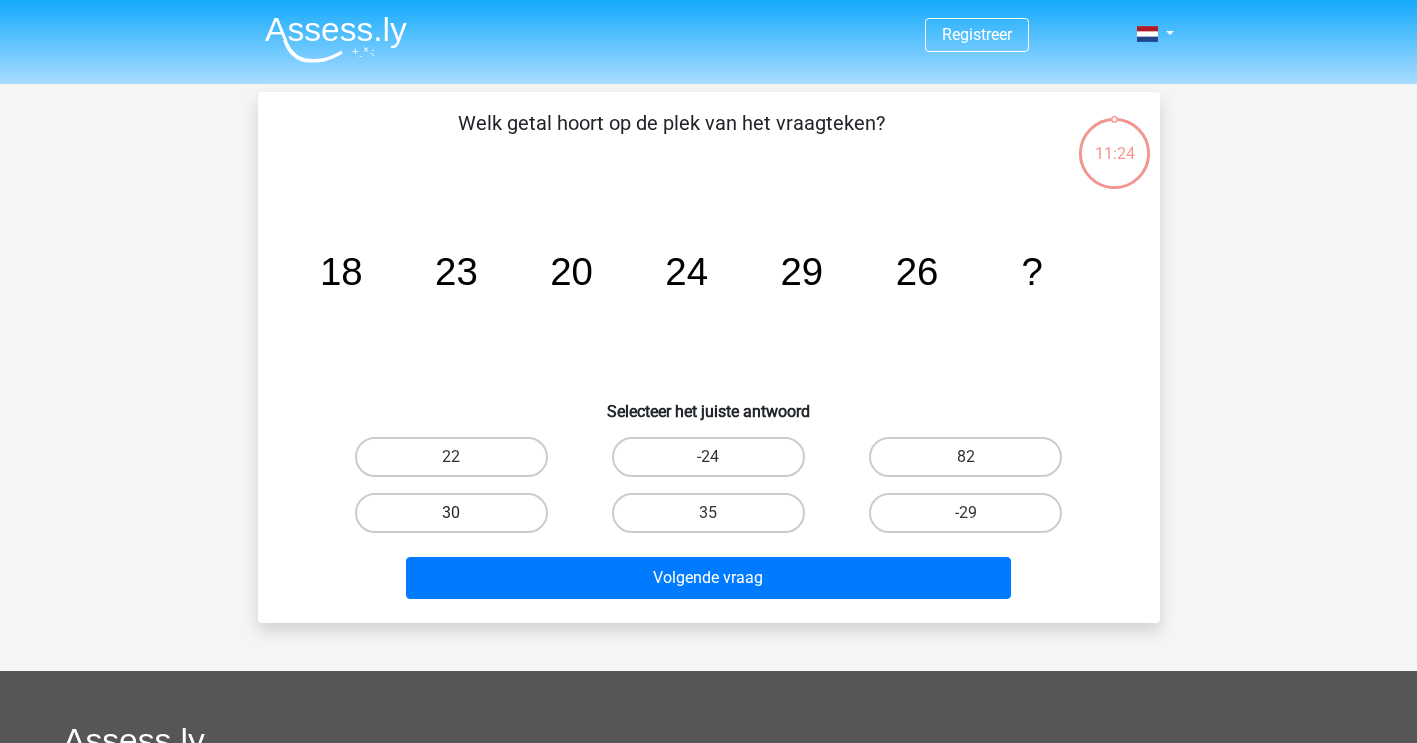 click on "30" at bounding box center (451, 513) 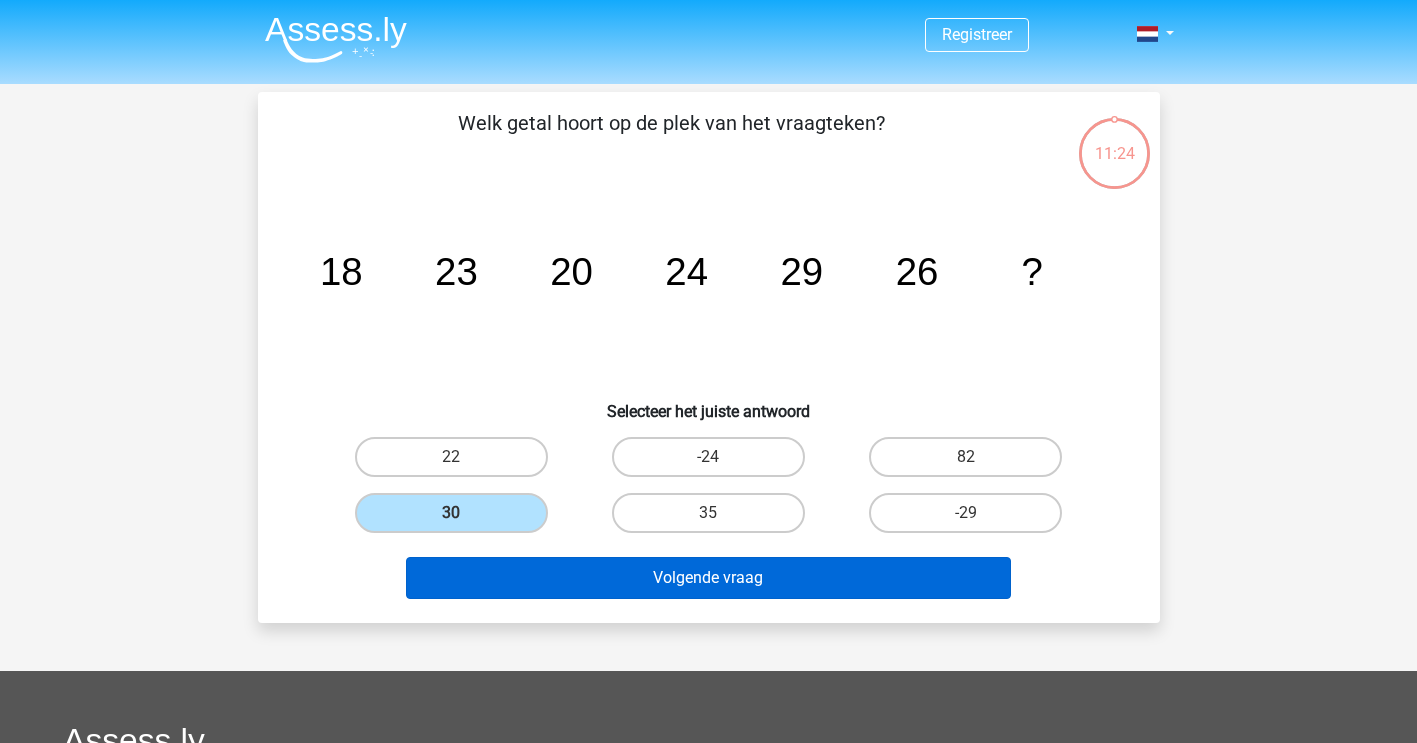 click on "Volgende vraag" at bounding box center [708, 578] 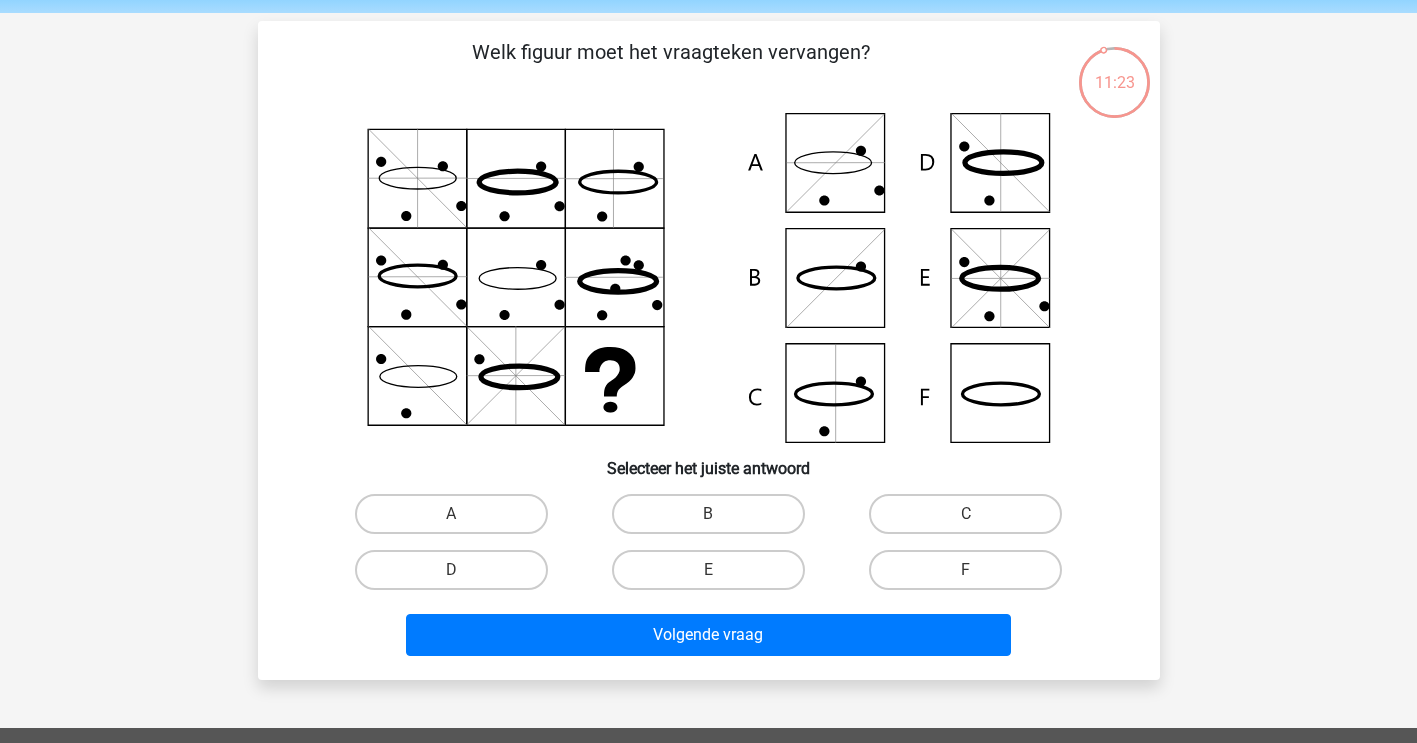scroll, scrollTop: 70, scrollLeft: 0, axis: vertical 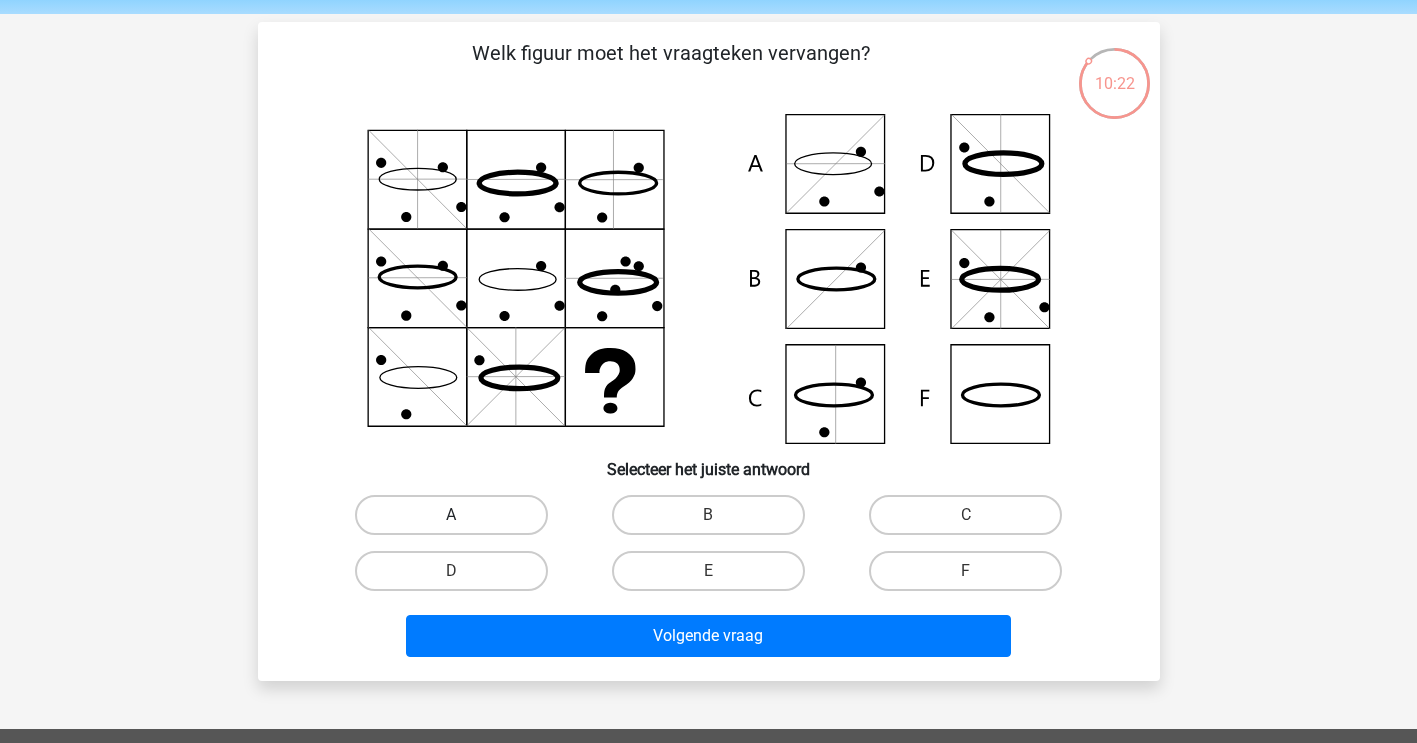 click on "A" at bounding box center (451, 515) 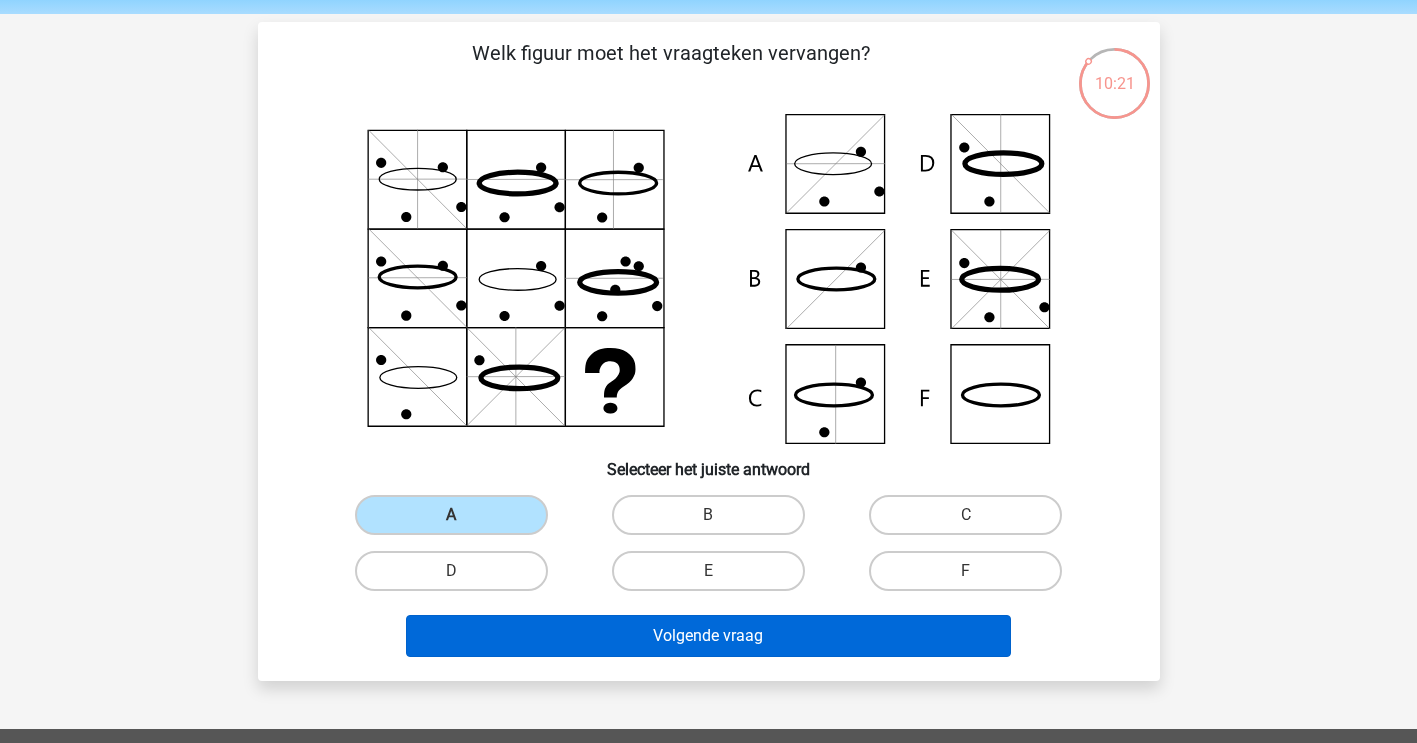 click on "Volgende vraag" at bounding box center [708, 636] 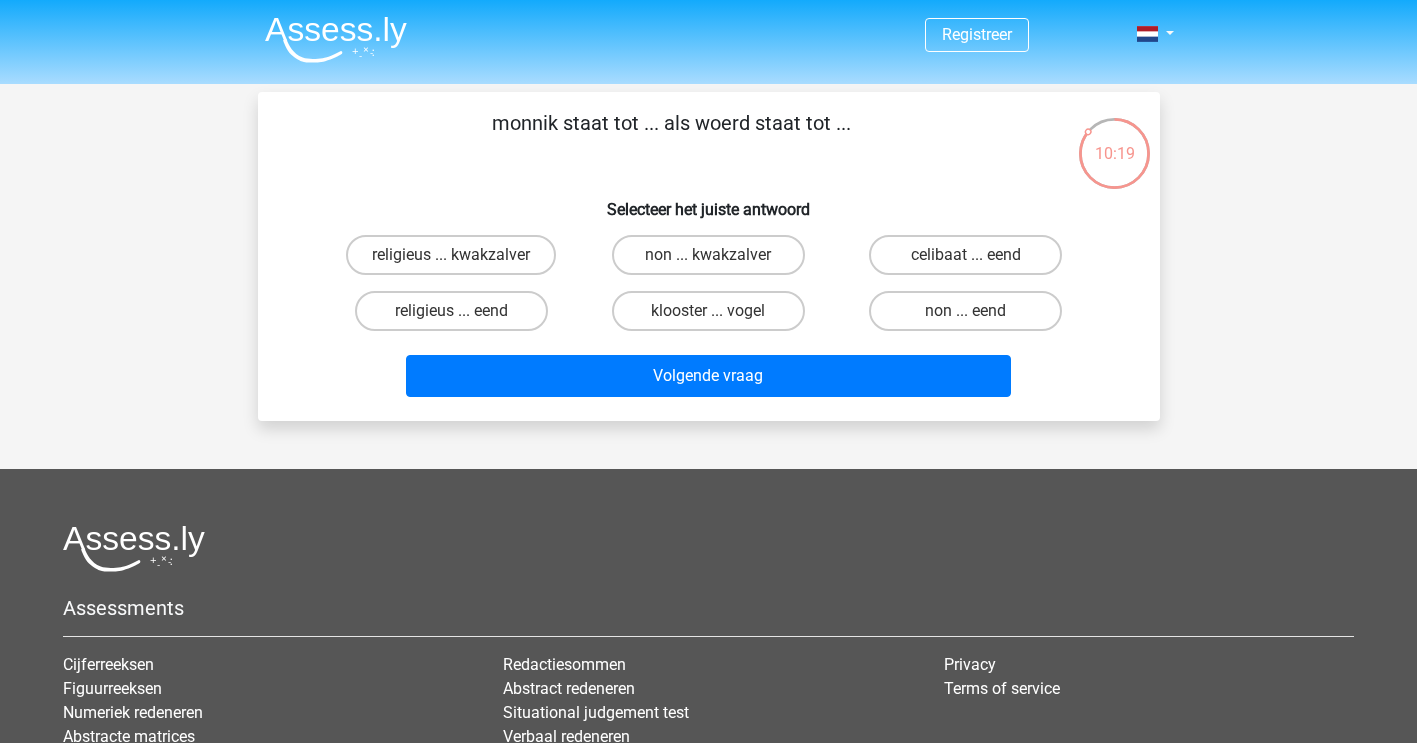 scroll, scrollTop: 0, scrollLeft: 0, axis: both 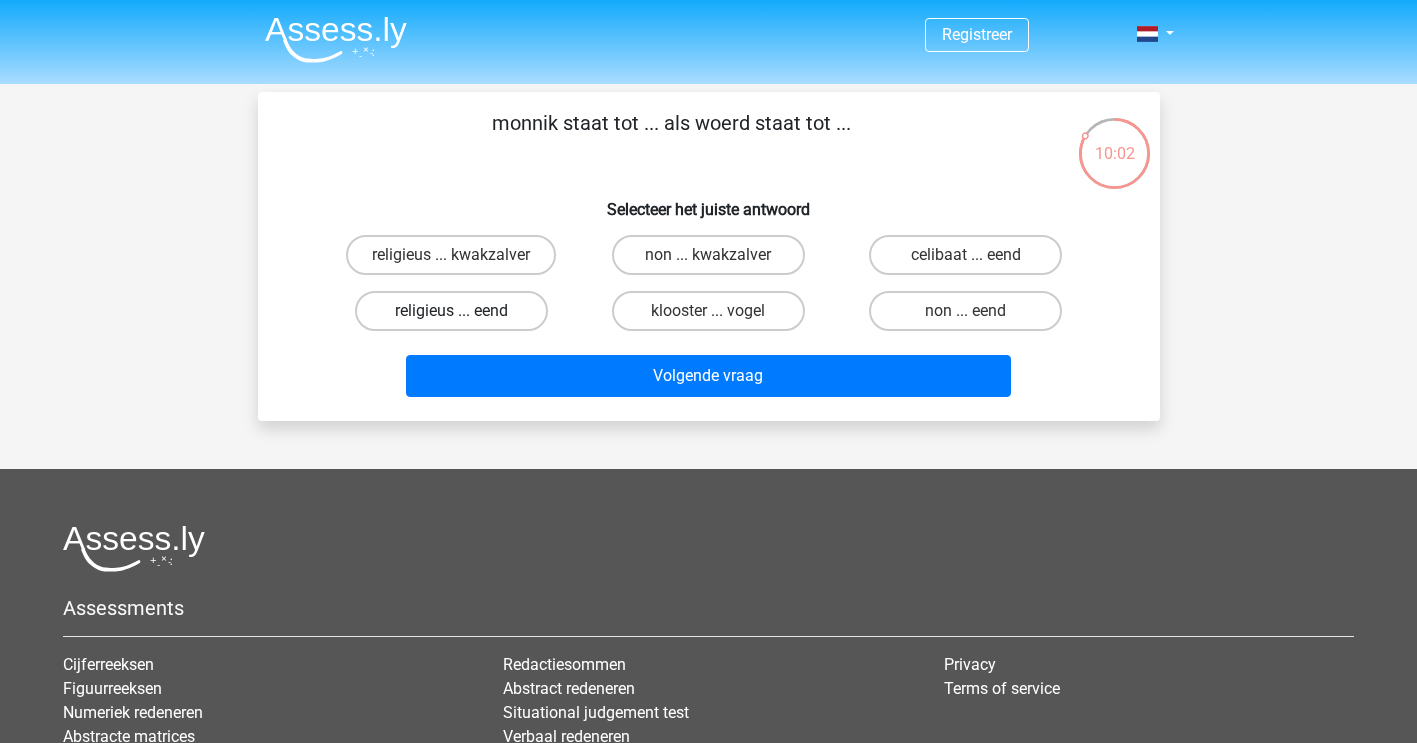 click on "religieus ... eend" at bounding box center [451, 311] 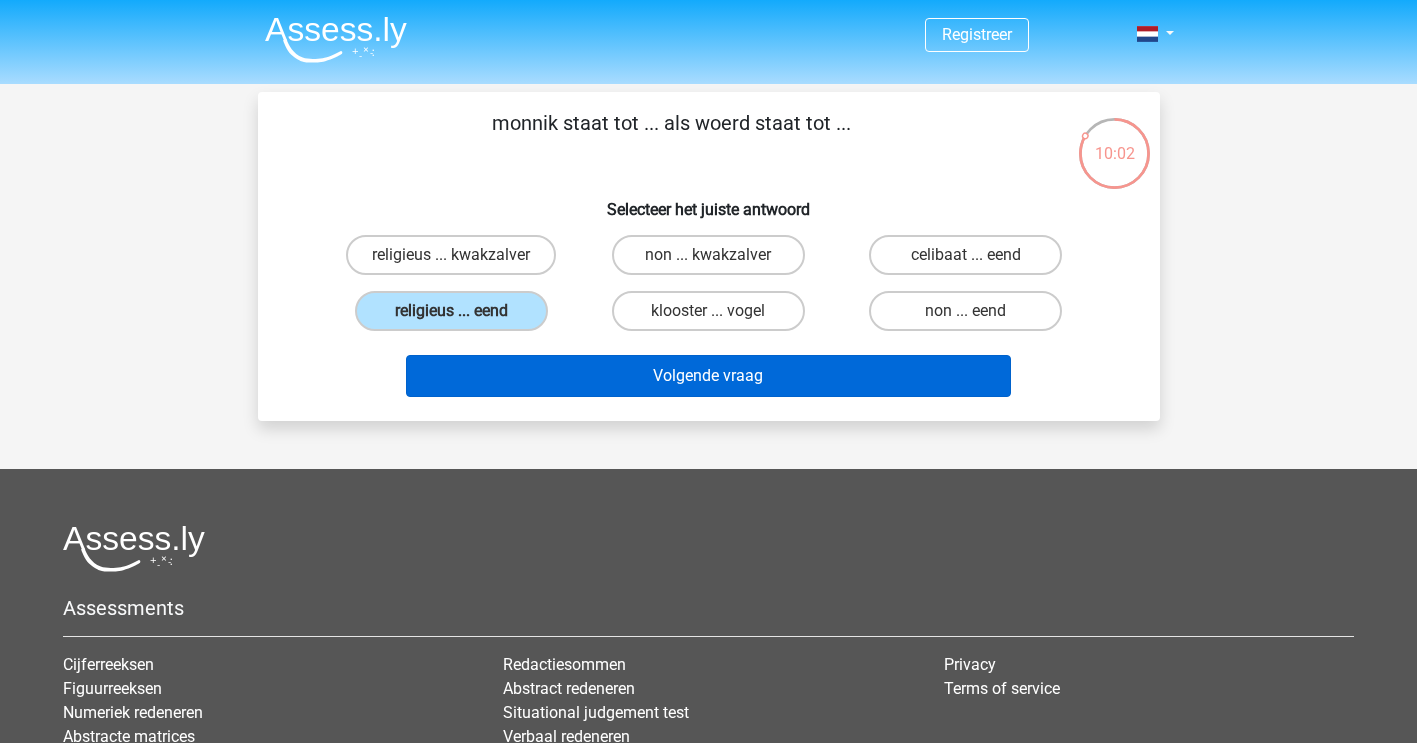 click on "Volgende vraag" at bounding box center (708, 376) 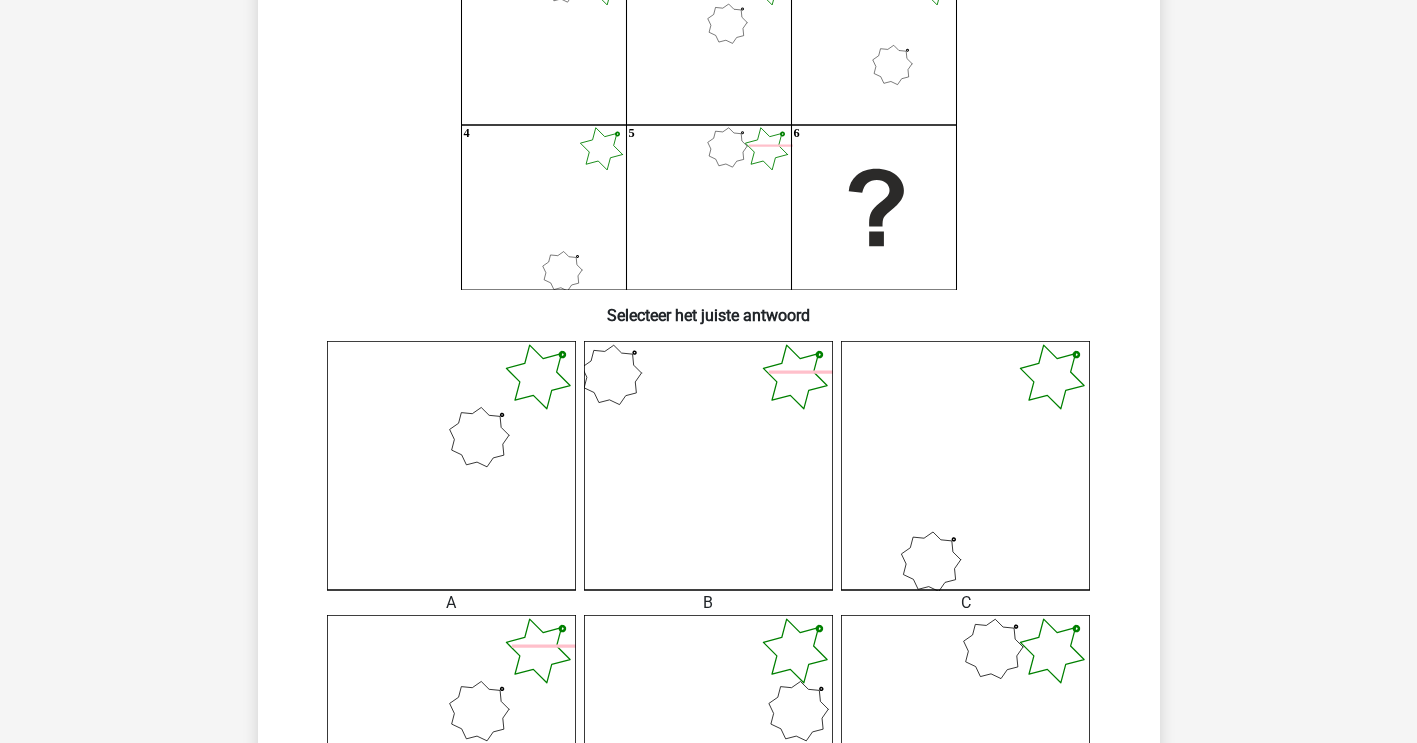 scroll, scrollTop: 225, scrollLeft: 0, axis: vertical 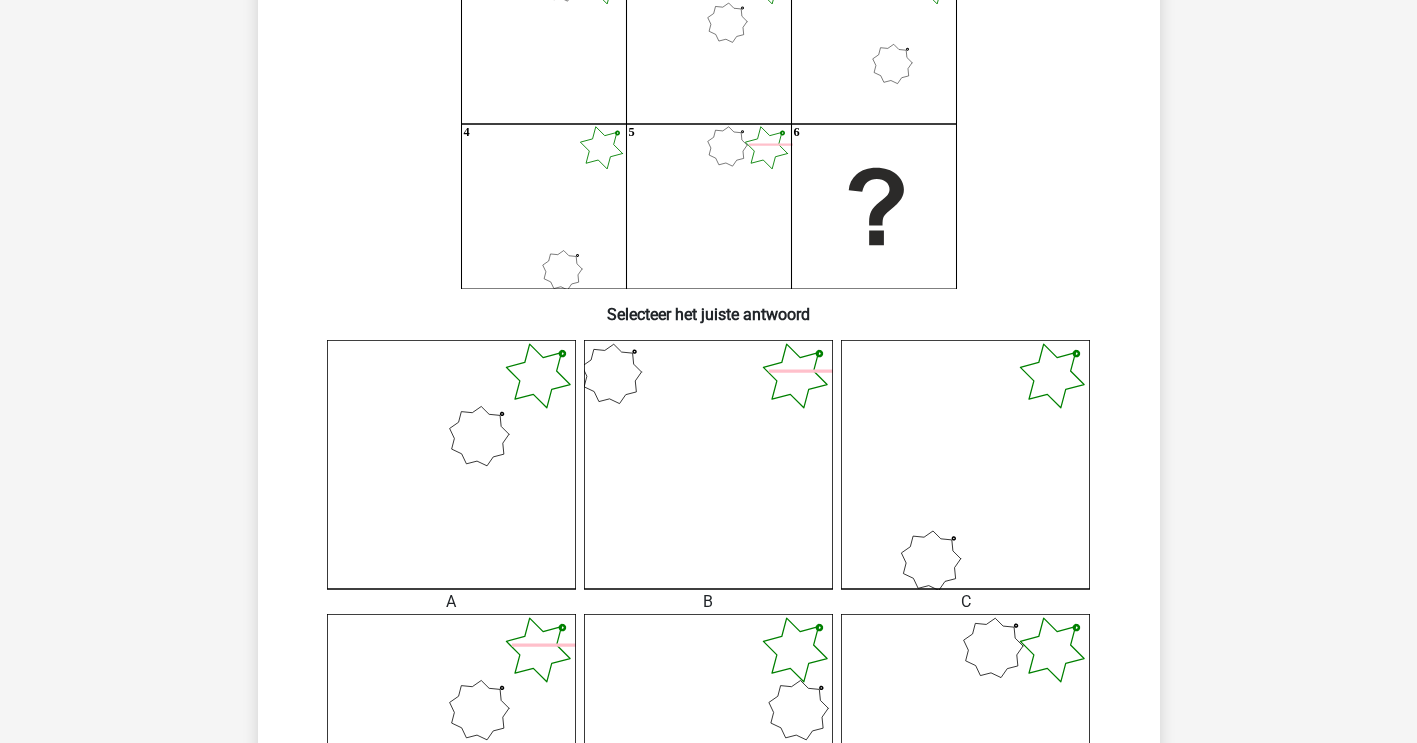 click 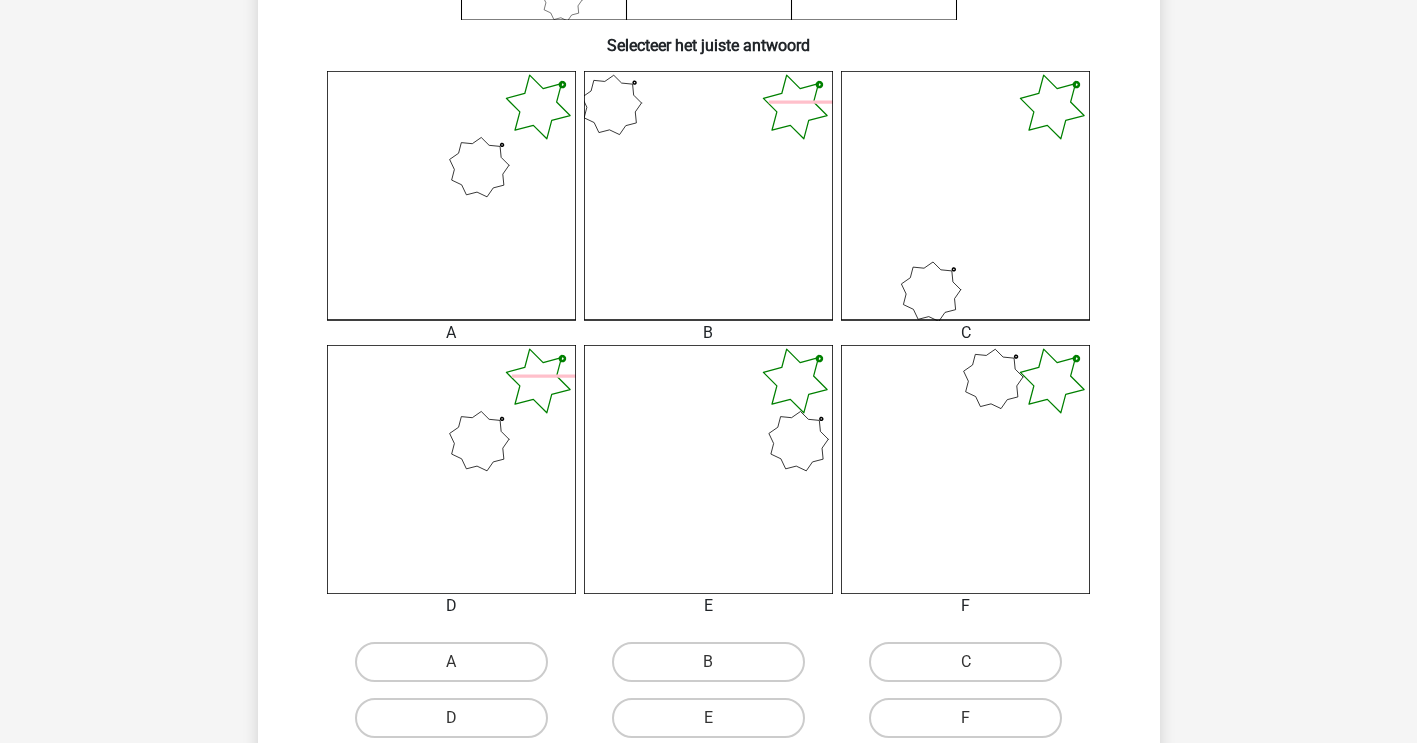 scroll, scrollTop: 603, scrollLeft: 0, axis: vertical 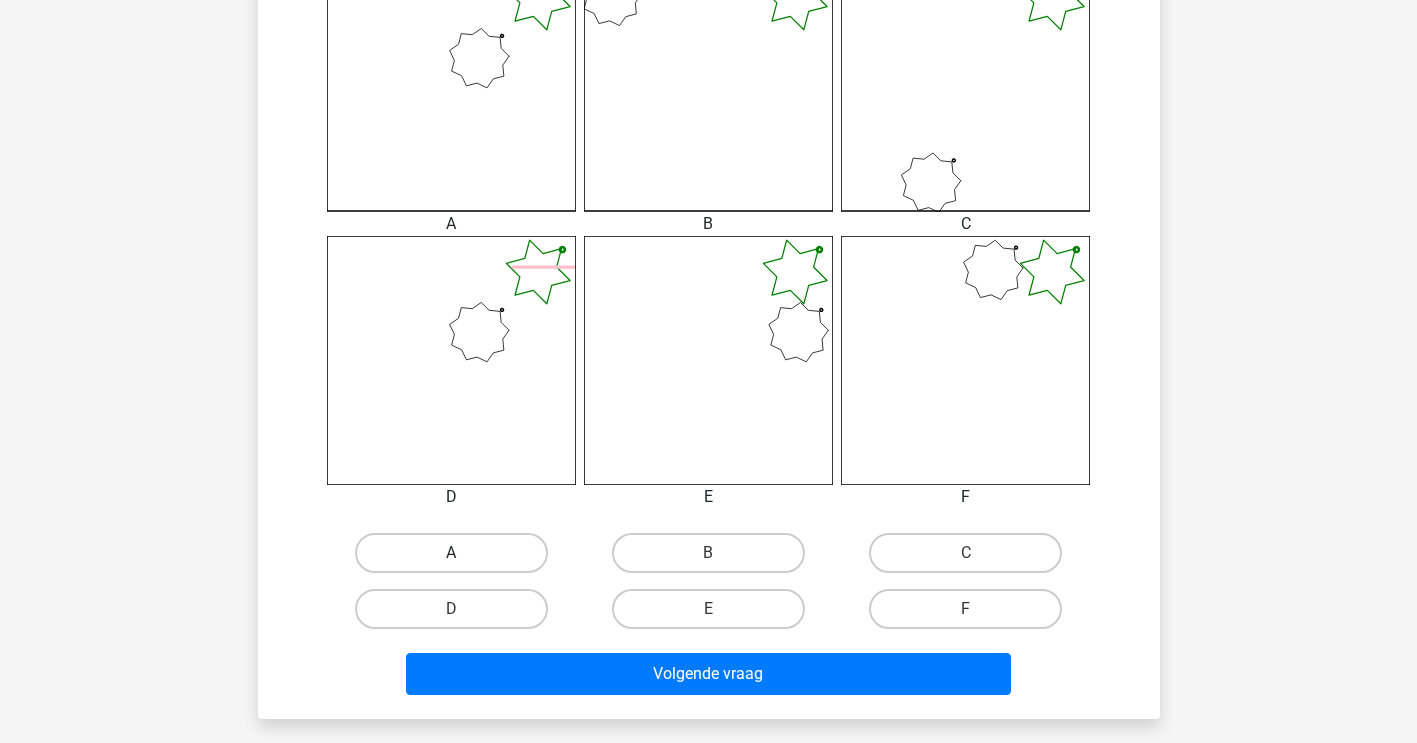 click on "A" at bounding box center (451, 553) 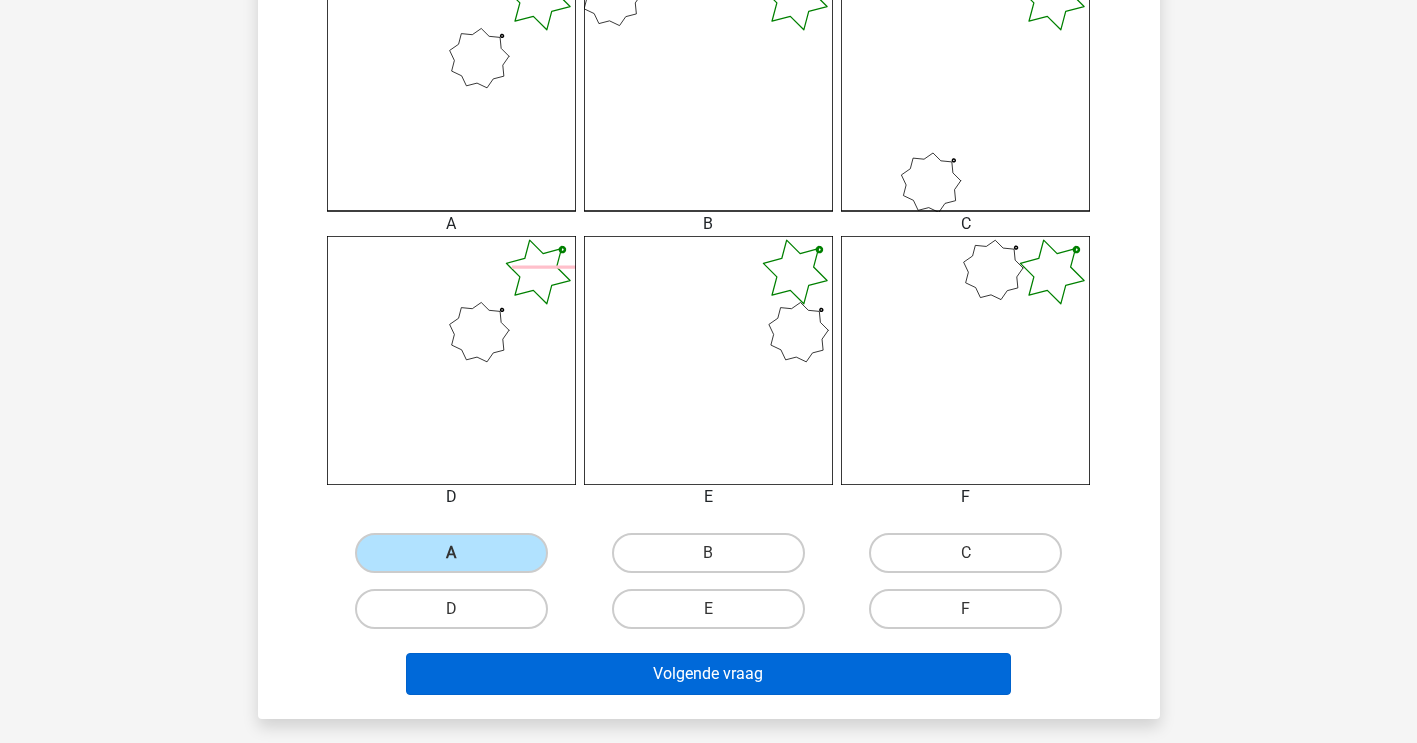 click on "Volgende vraag" at bounding box center (708, 674) 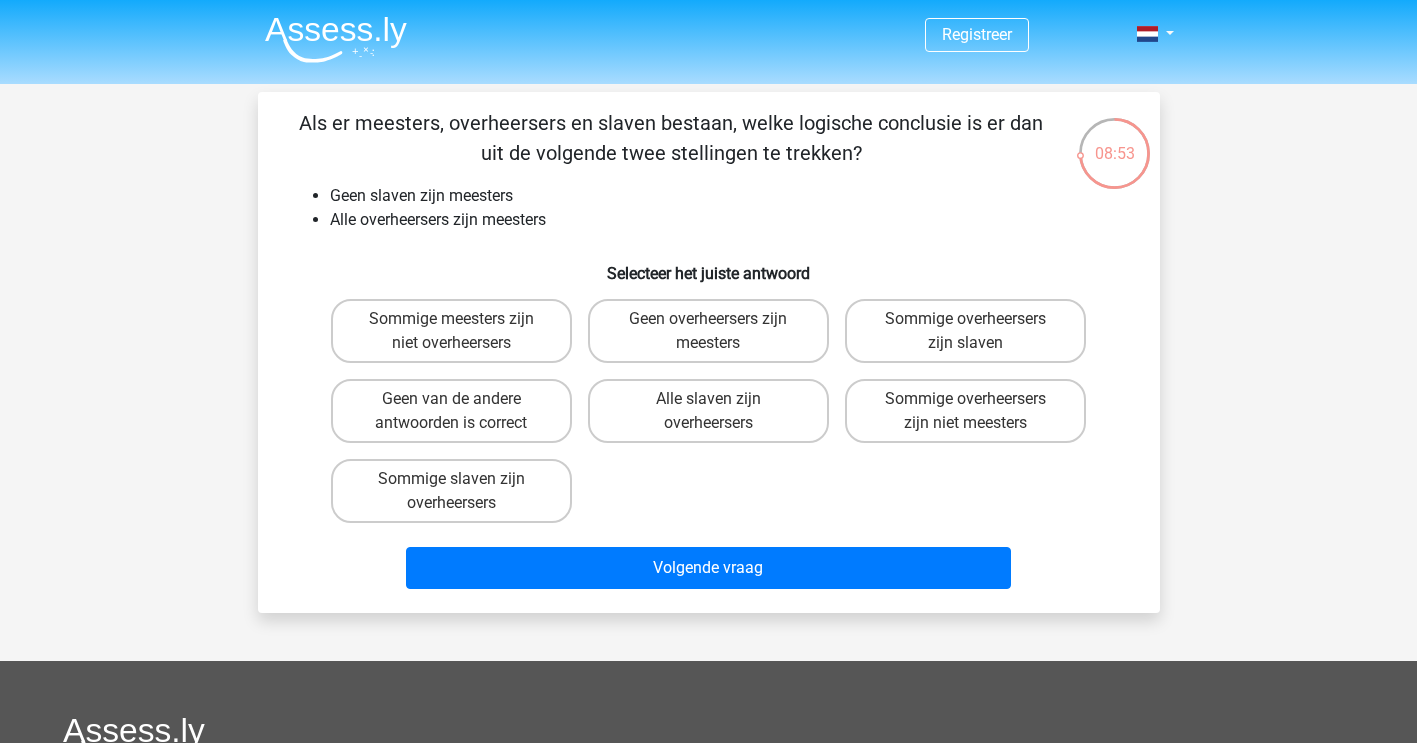 scroll, scrollTop: 0, scrollLeft: 0, axis: both 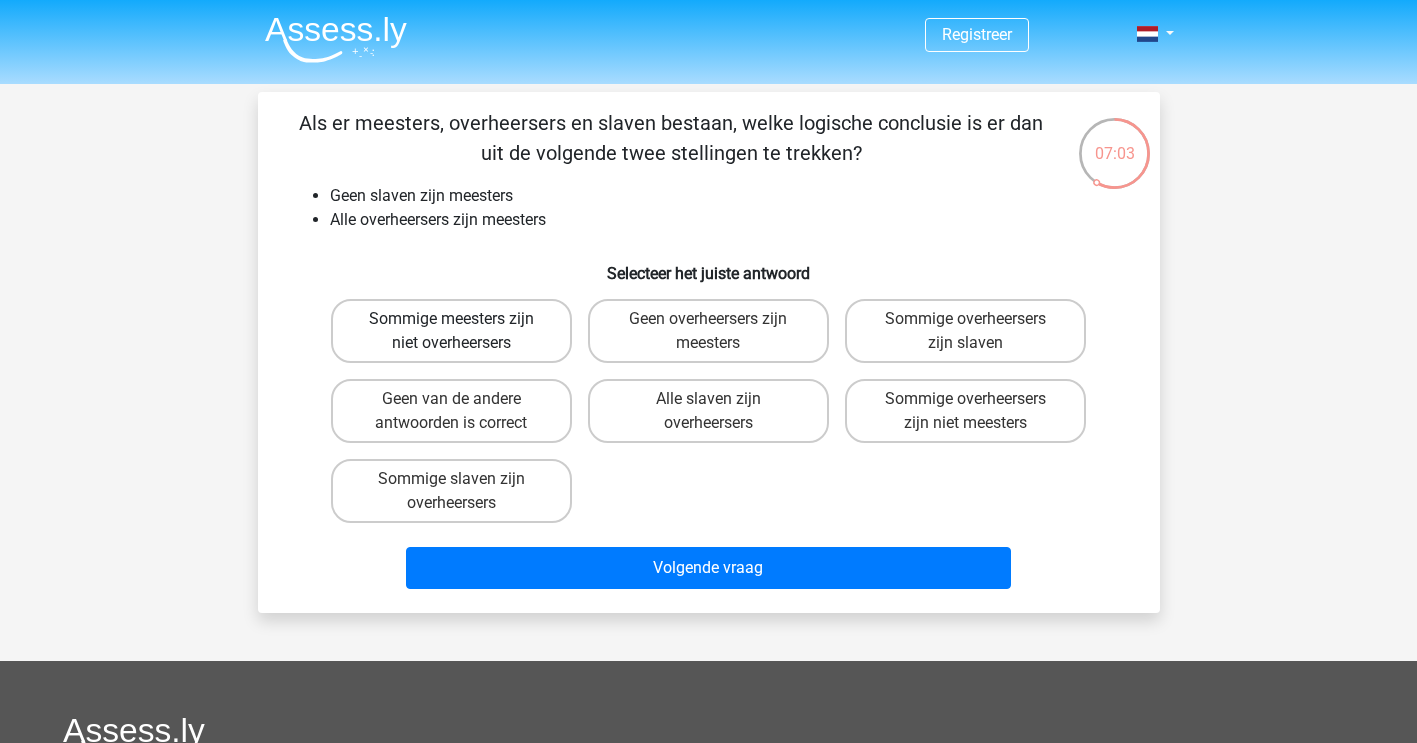 click on "Sommige meesters zijn niet overheersers" at bounding box center (451, 331) 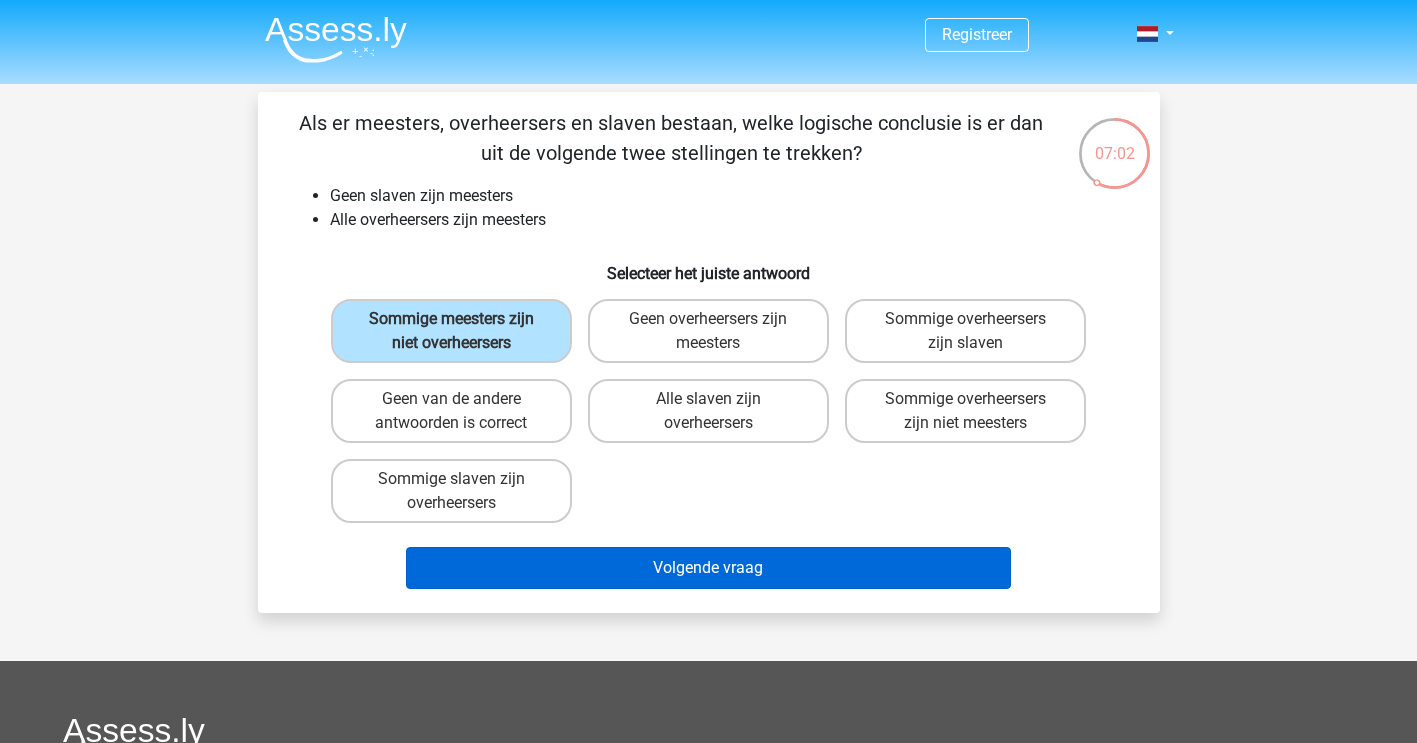 click on "Volgende vraag" at bounding box center (708, 568) 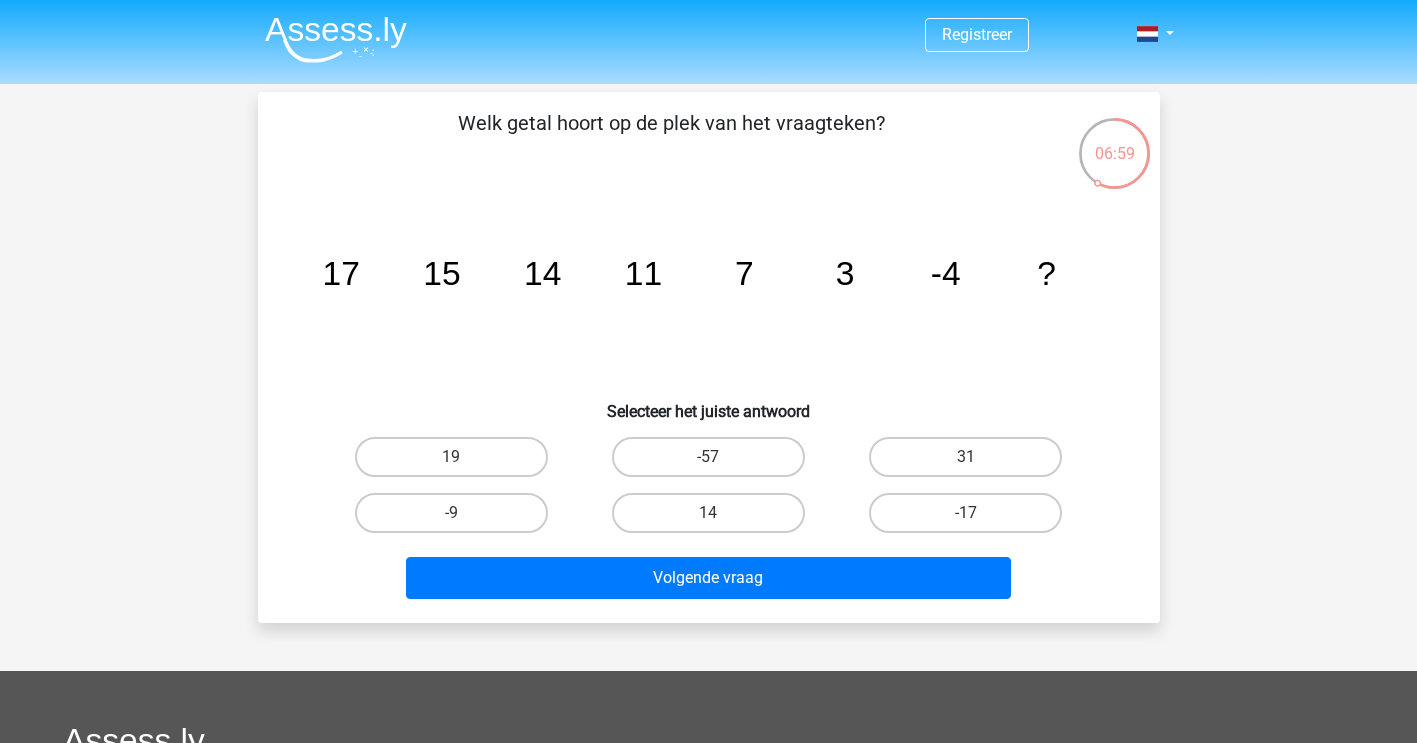 scroll, scrollTop: 0, scrollLeft: 0, axis: both 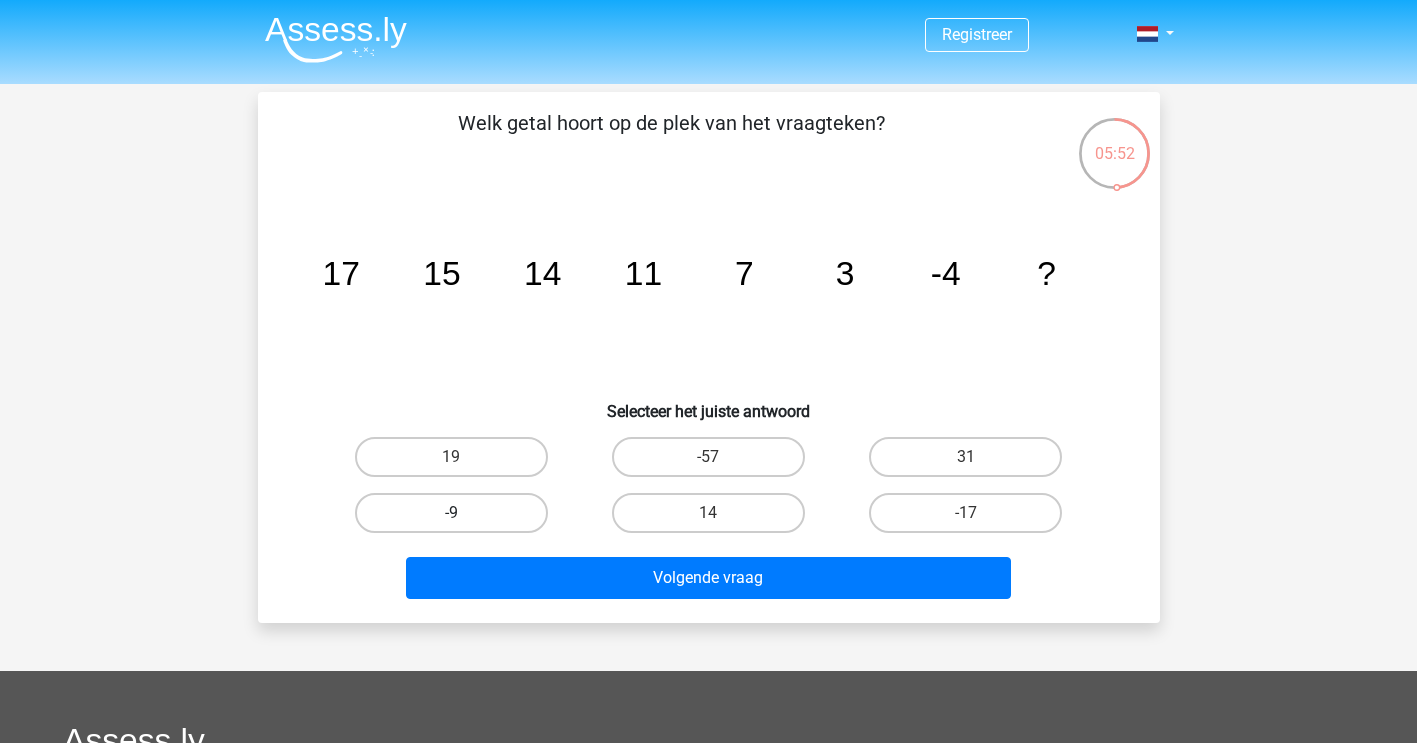 click on "-9" at bounding box center (451, 513) 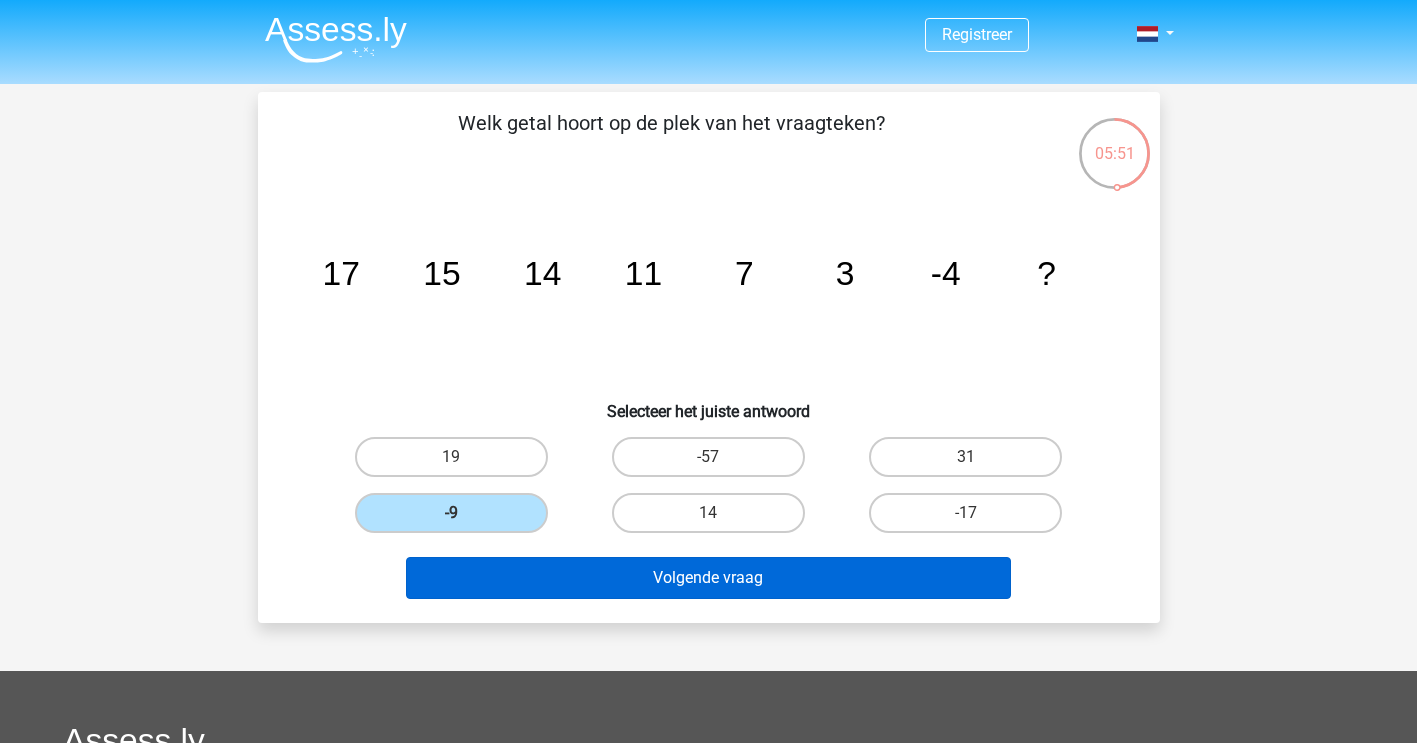 click on "Volgende vraag" at bounding box center (708, 578) 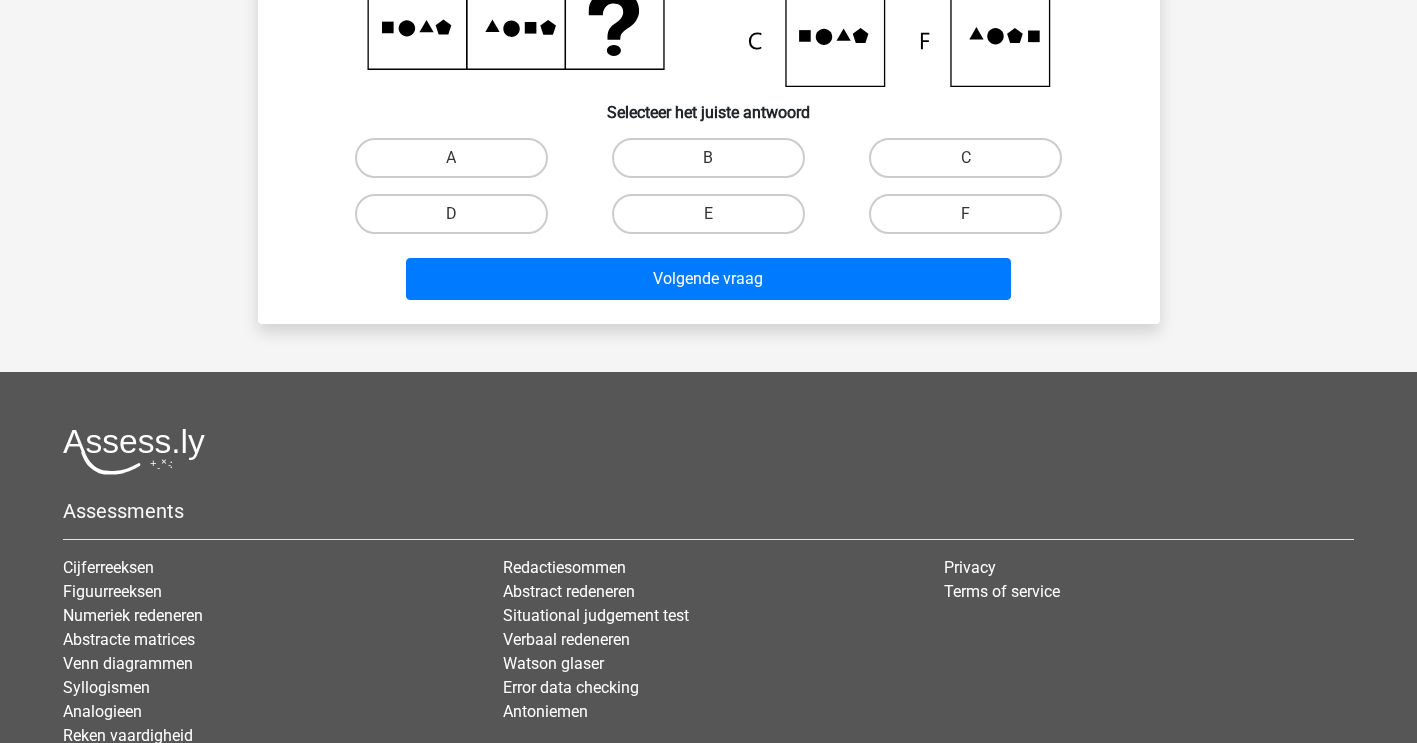 scroll, scrollTop: 518, scrollLeft: 0, axis: vertical 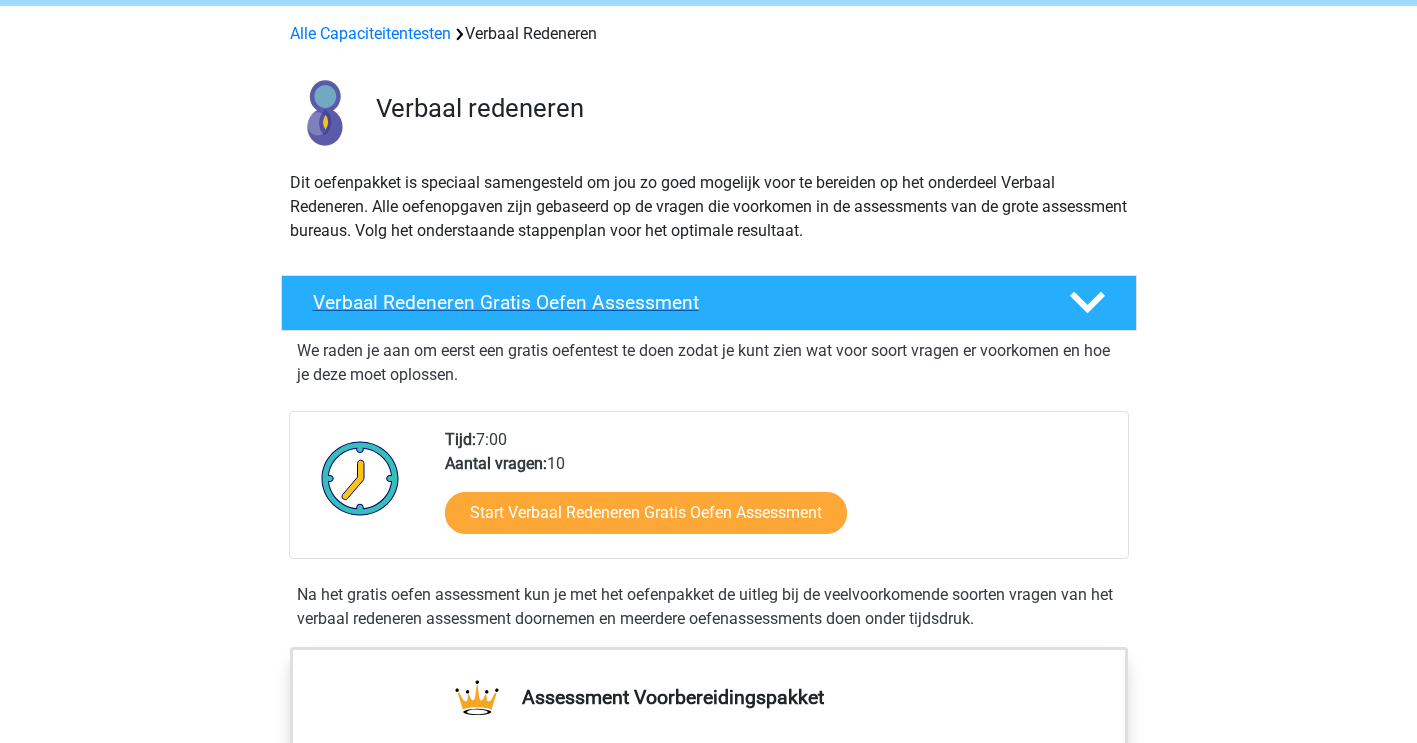 click on "Verbaal Redeneren
Gratis Oefen Assessment" at bounding box center (709, 303) 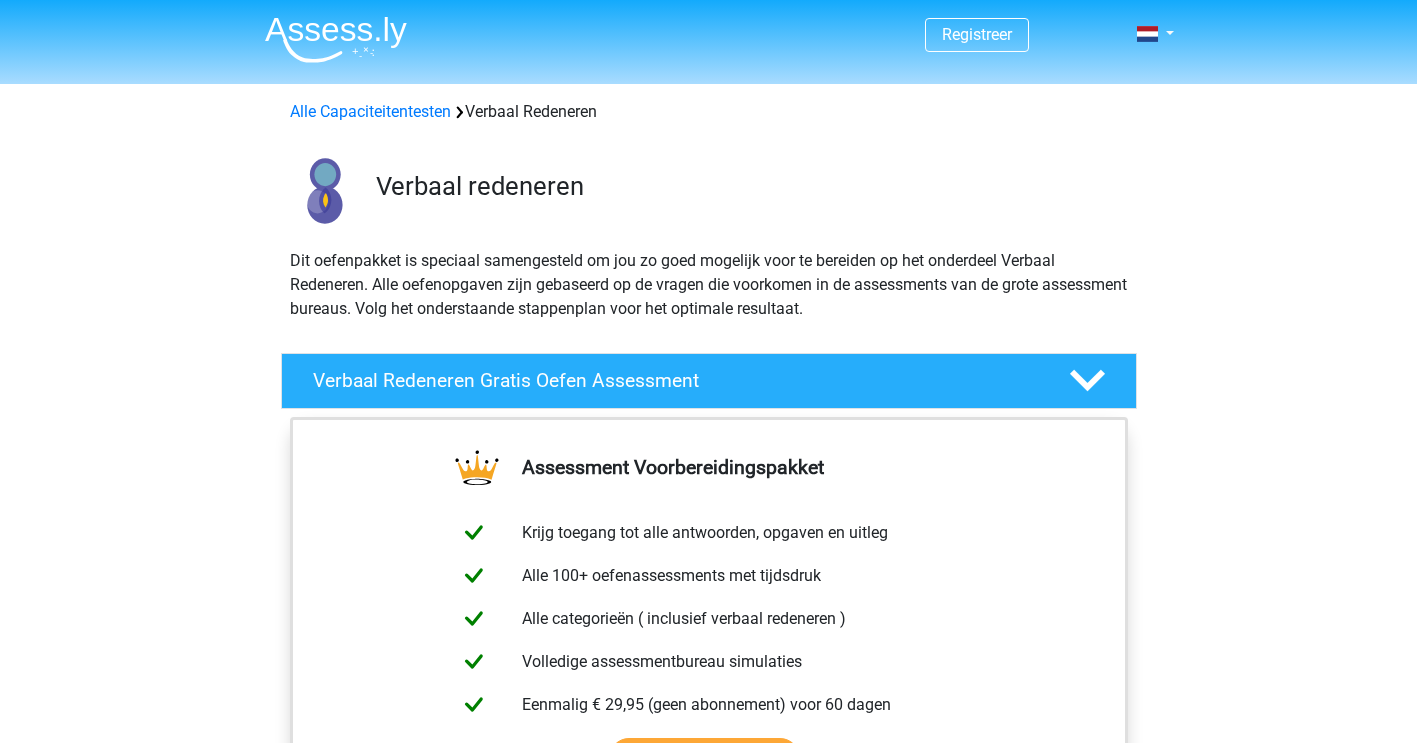 scroll, scrollTop: -1, scrollLeft: 0, axis: vertical 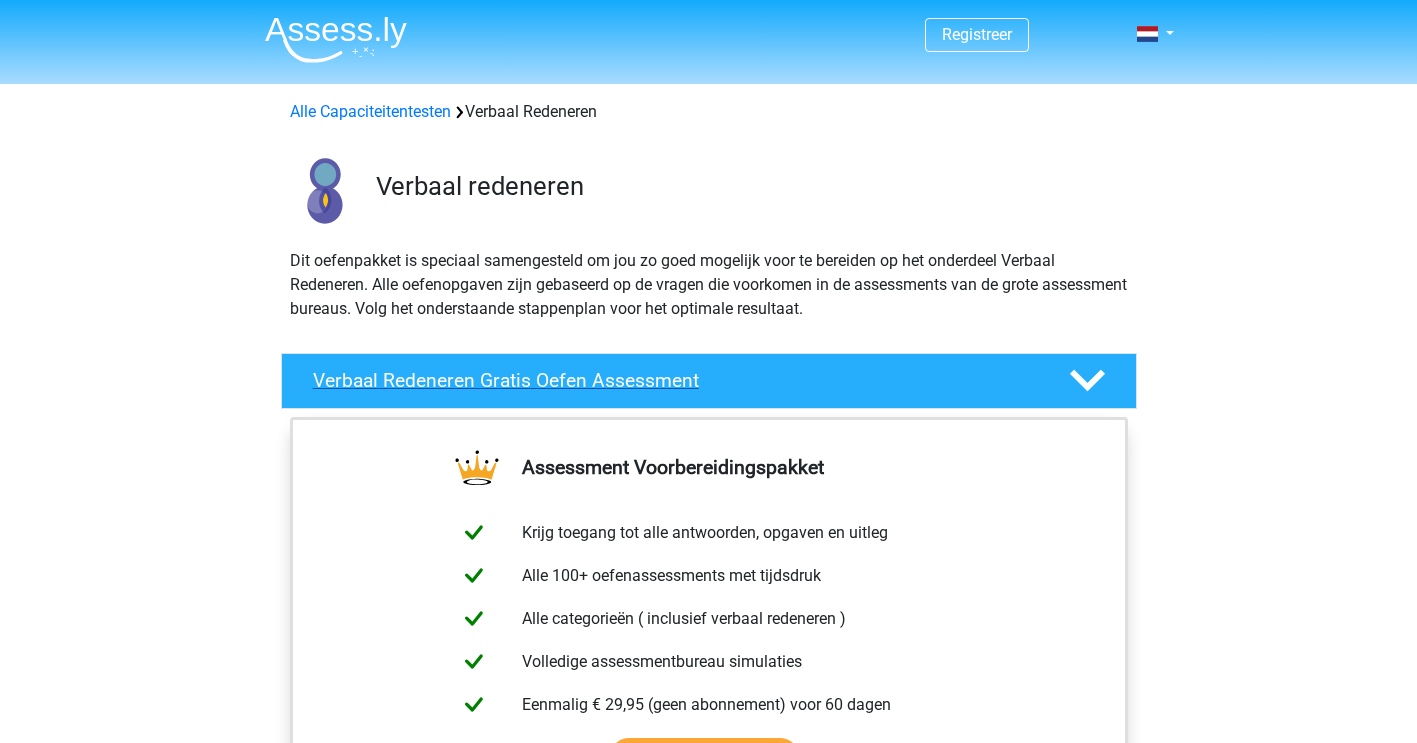 click on "Verbaal Redeneren
Gratis Oefen Assessment" at bounding box center [675, 380] 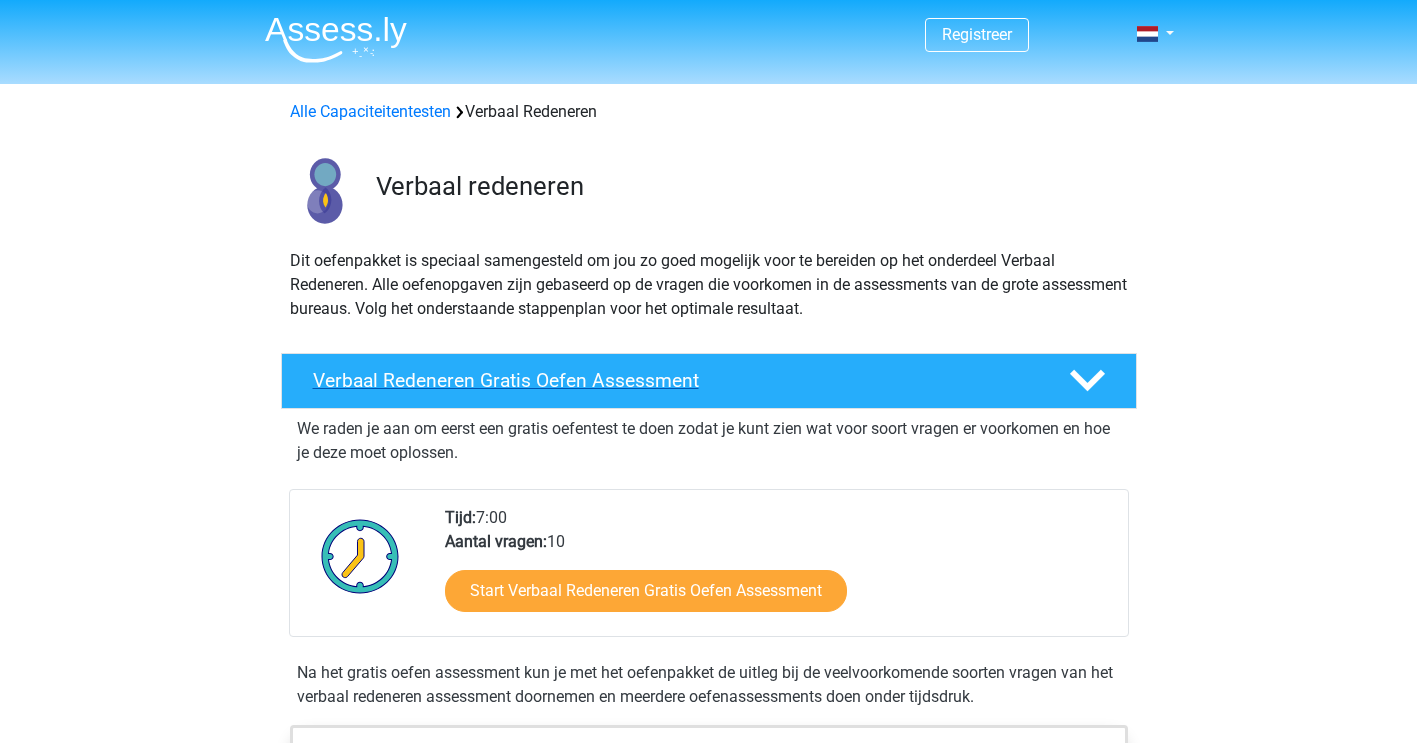 click 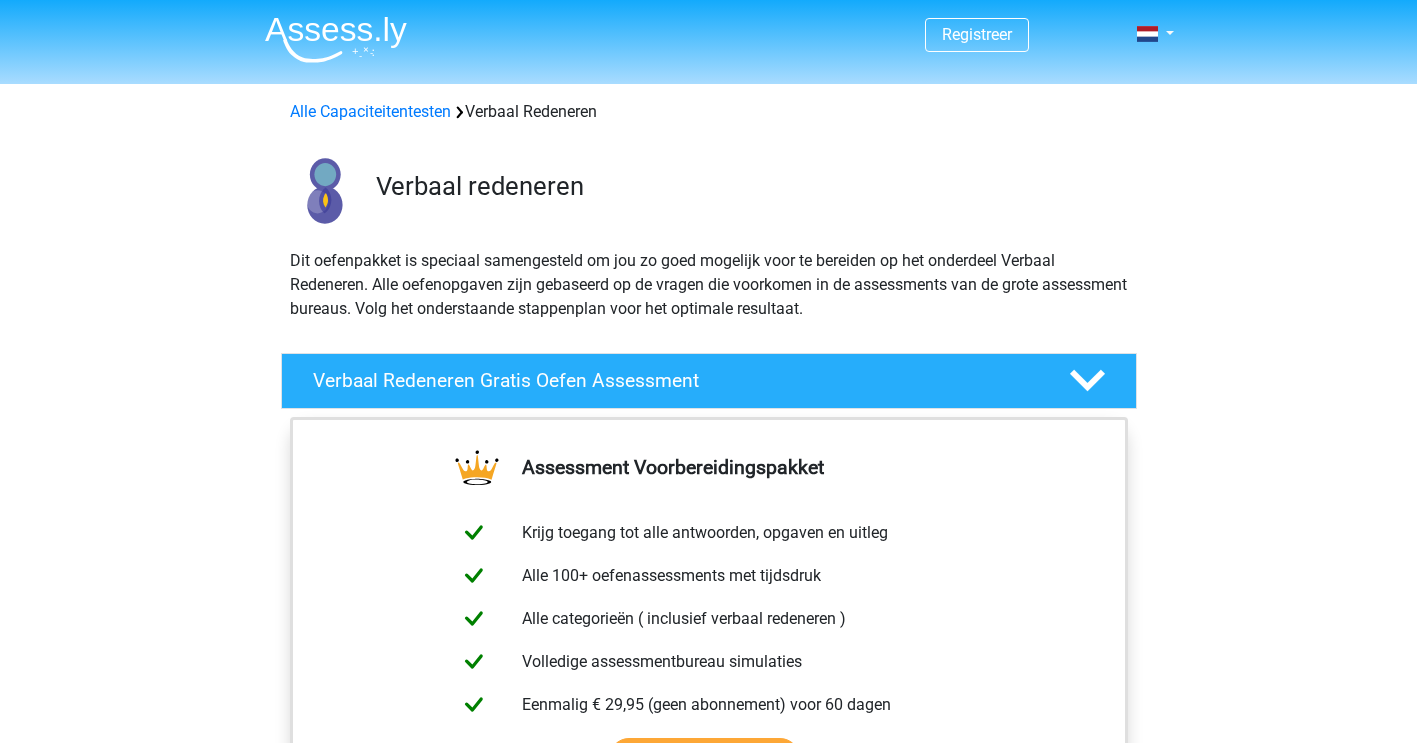 scroll, scrollTop: 0, scrollLeft: 0, axis: both 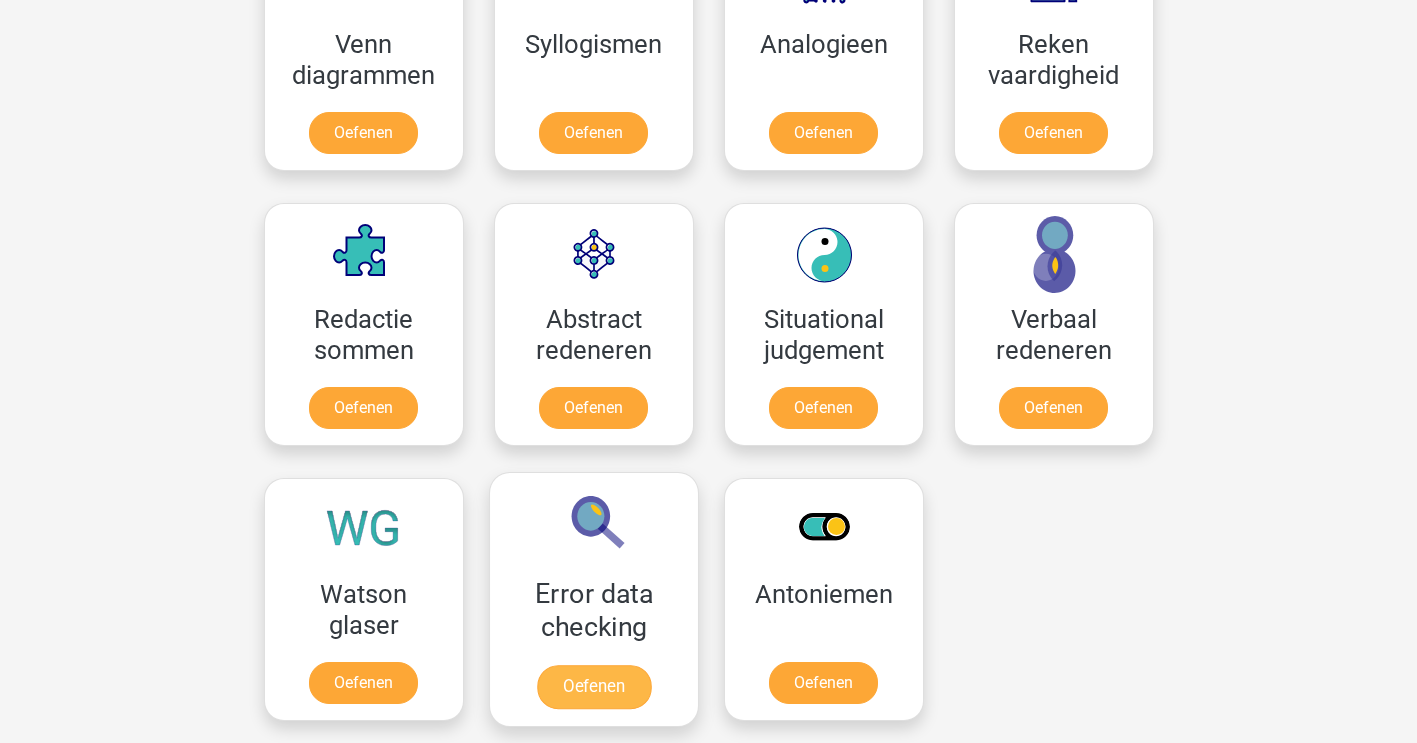 click on "Oefenen" at bounding box center (593, 687) 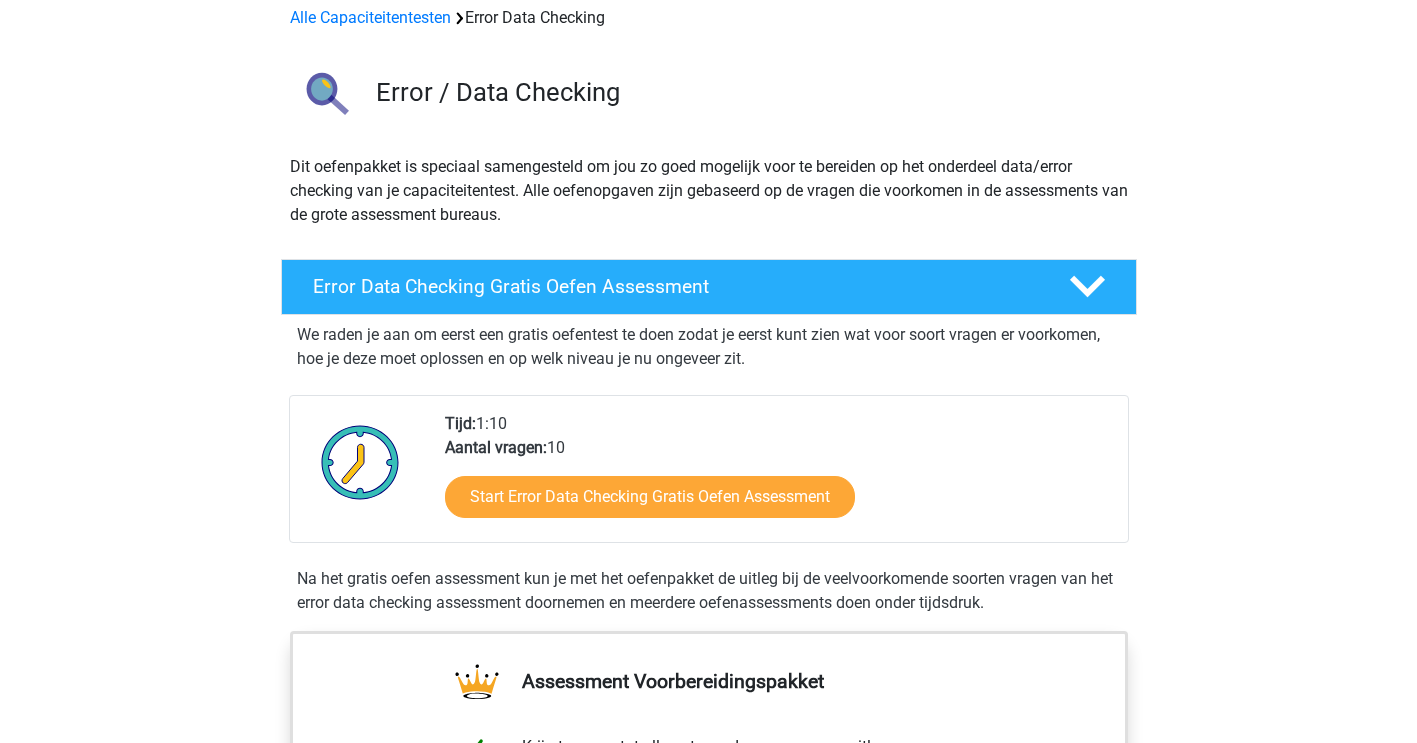 scroll, scrollTop: 103, scrollLeft: 0, axis: vertical 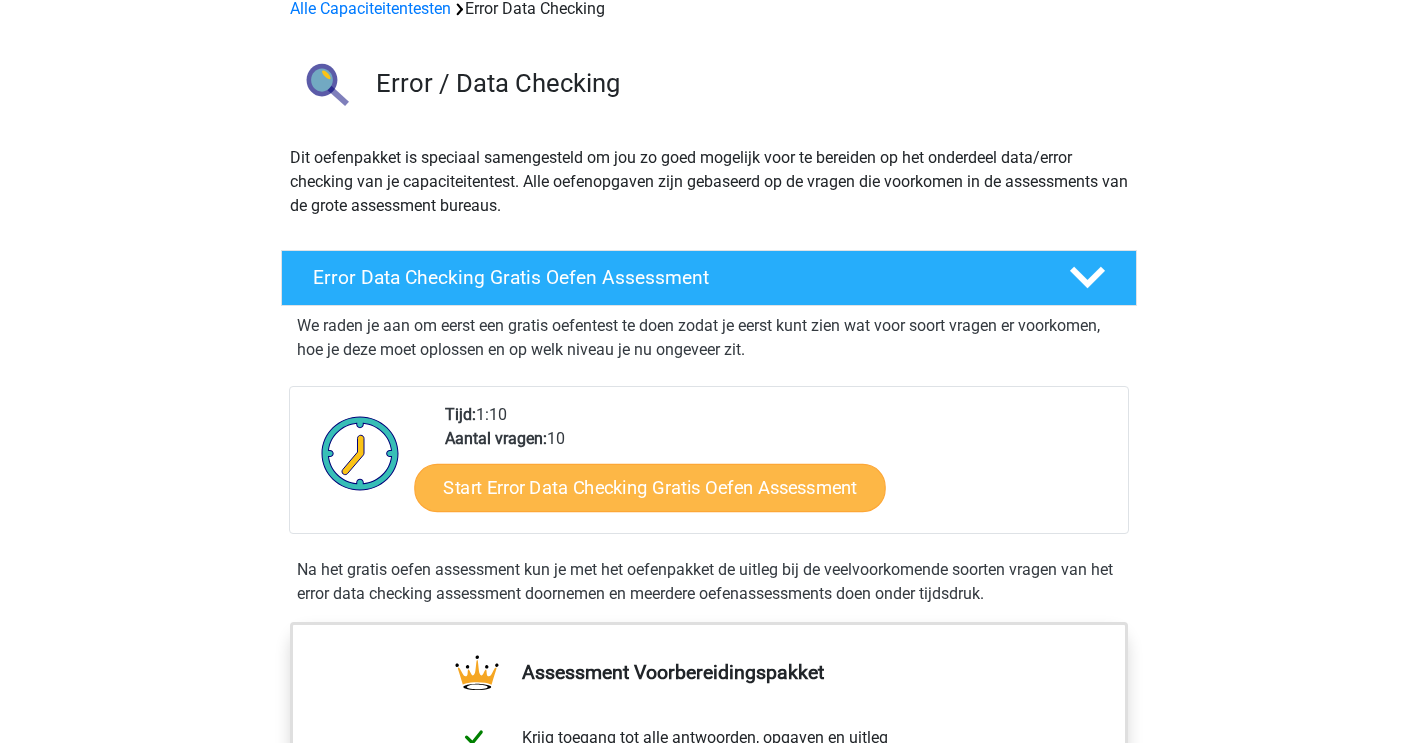 click on "Start Error Data Checking
Gratis Oefen Assessment" at bounding box center (650, 488) 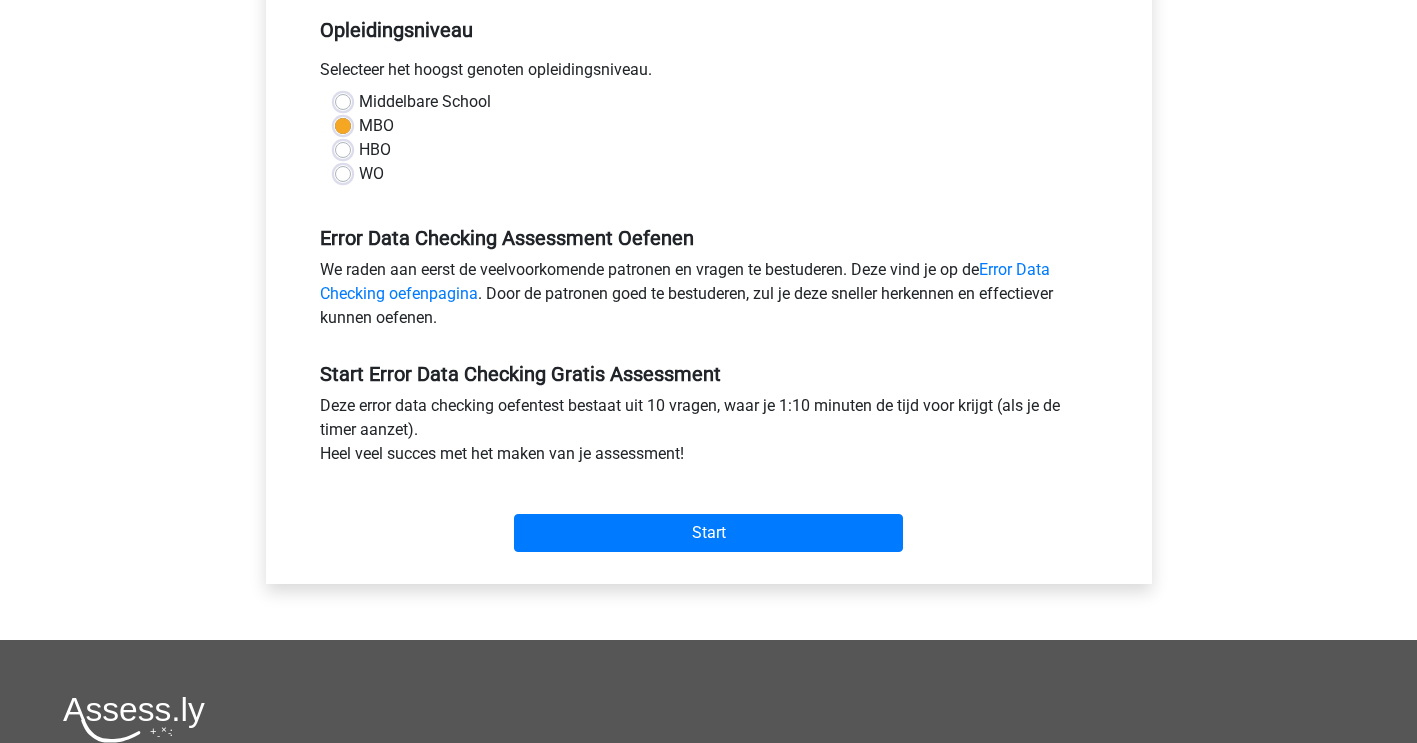 scroll, scrollTop: 426, scrollLeft: 0, axis: vertical 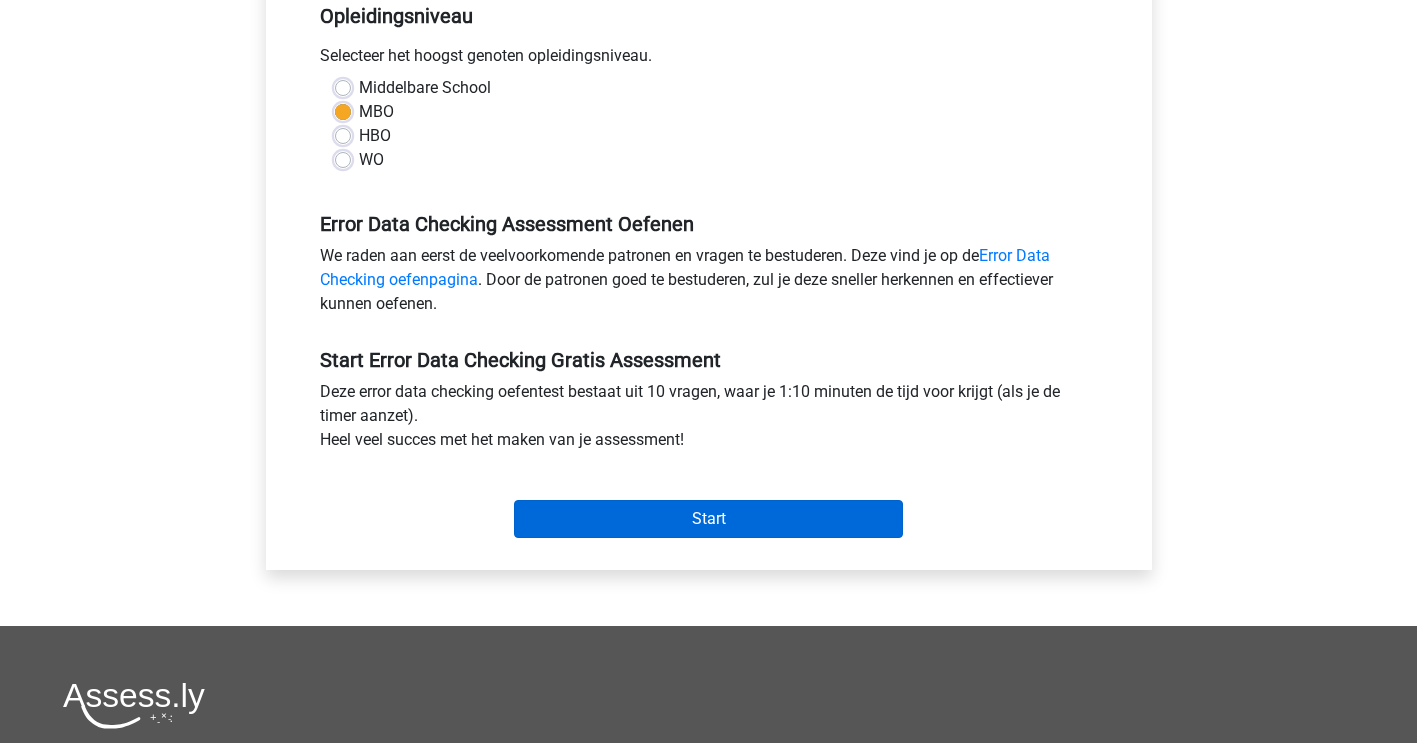 click on "Start" at bounding box center [708, 519] 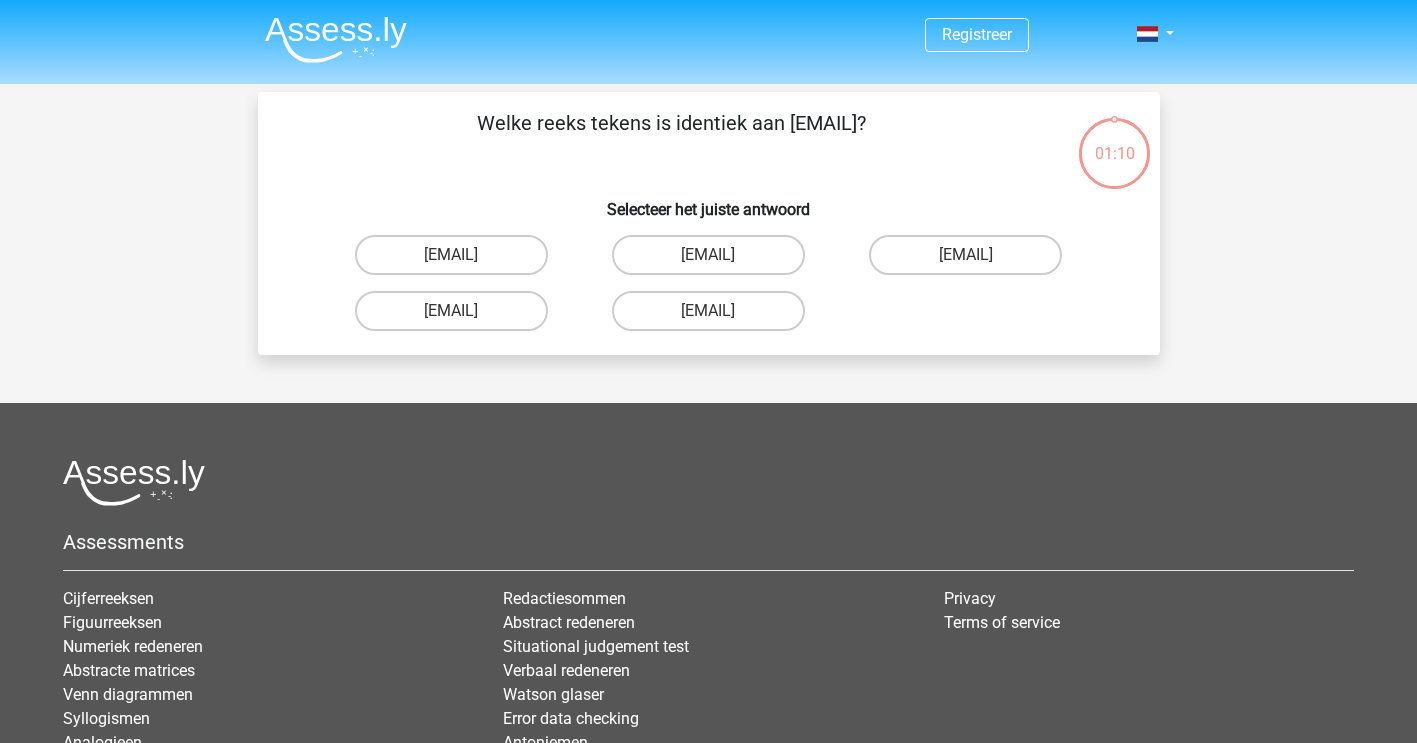 scroll, scrollTop: 0, scrollLeft: 0, axis: both 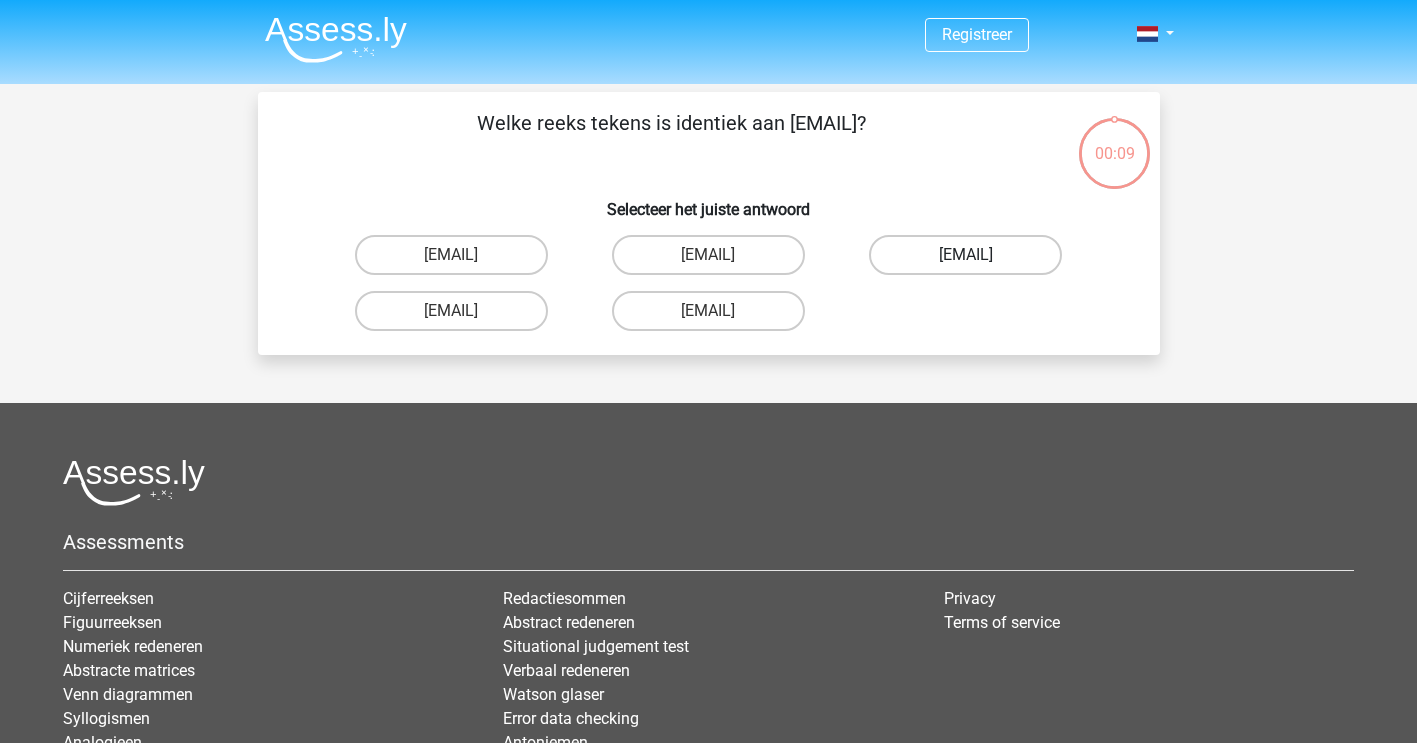 click on "[EMAIL]" at bounding box center (965, 255) 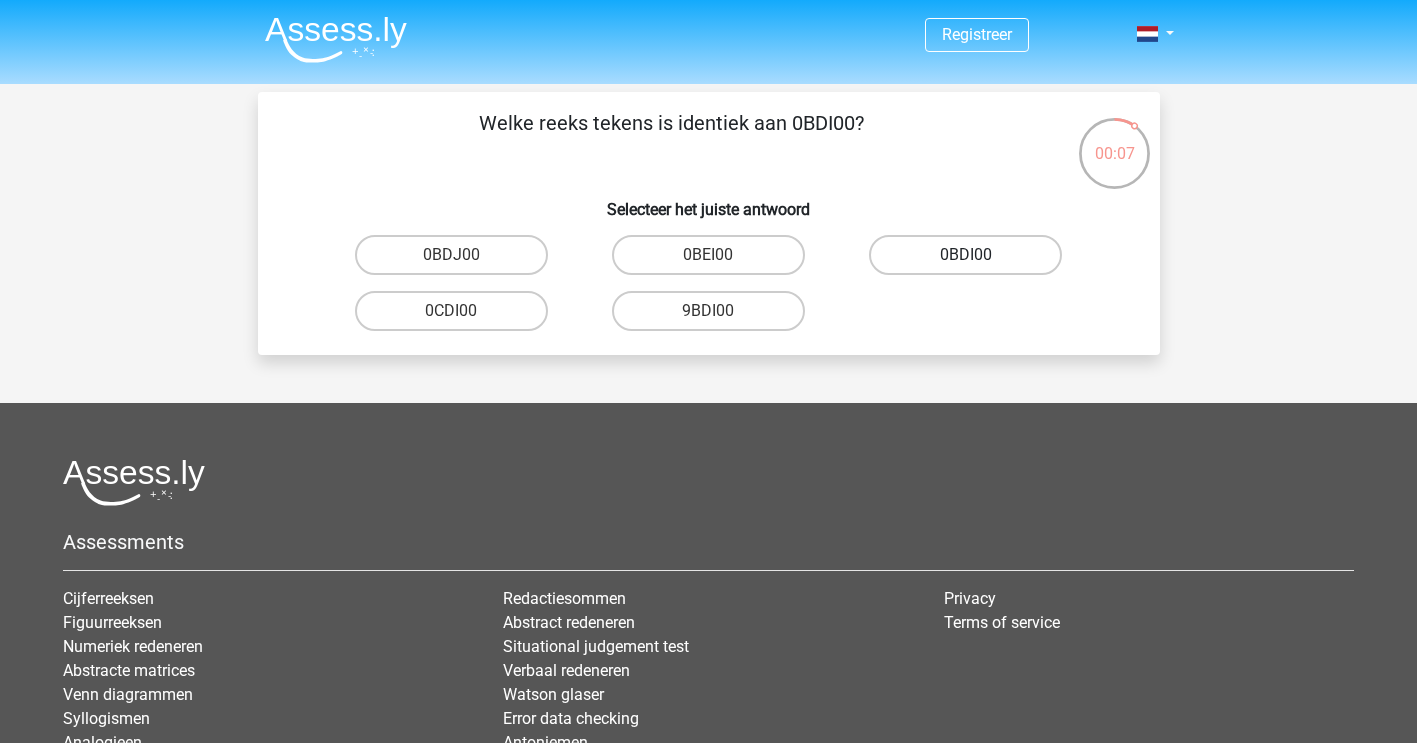 scroll, scrollTop: 0, scrollLeft: 0, axis: both 